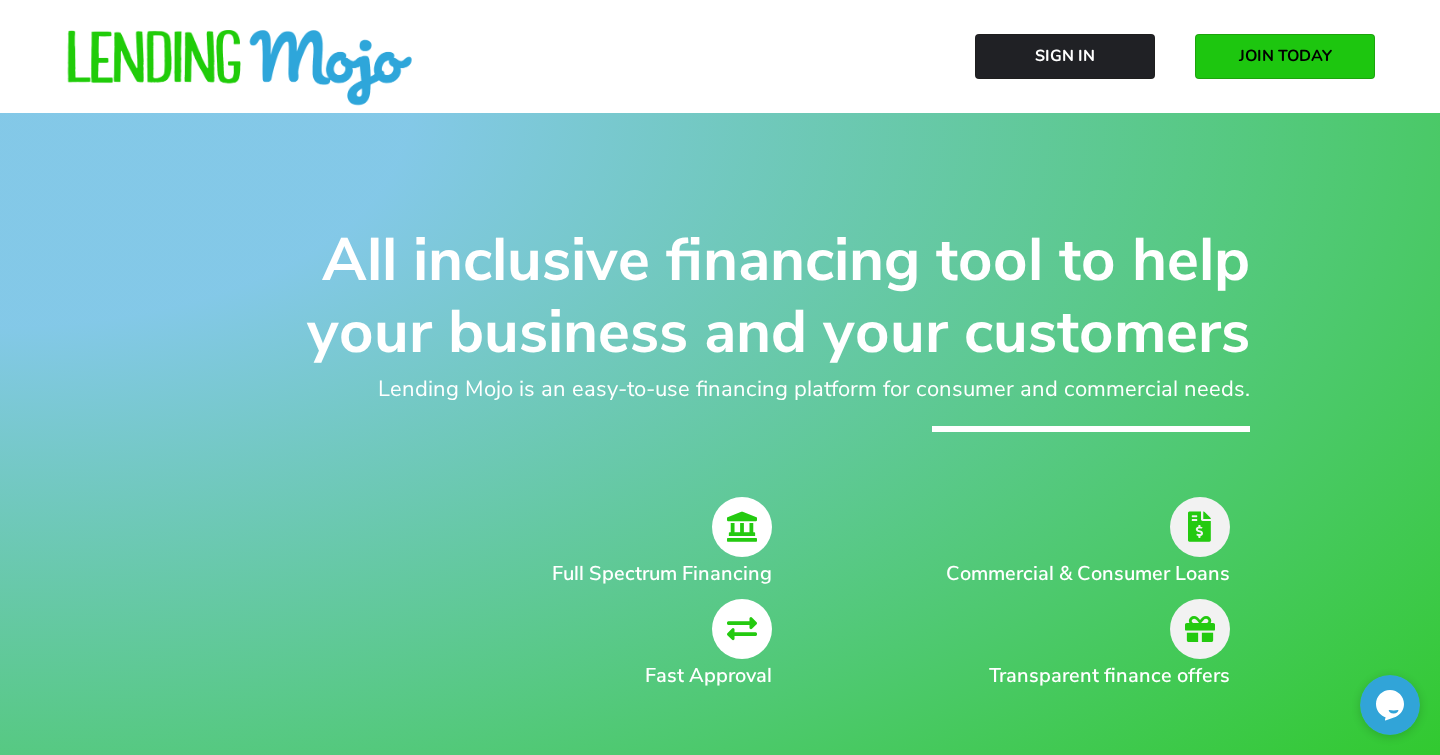 scroll, scrollTop: 0, scrollLeft: 0, axis: both 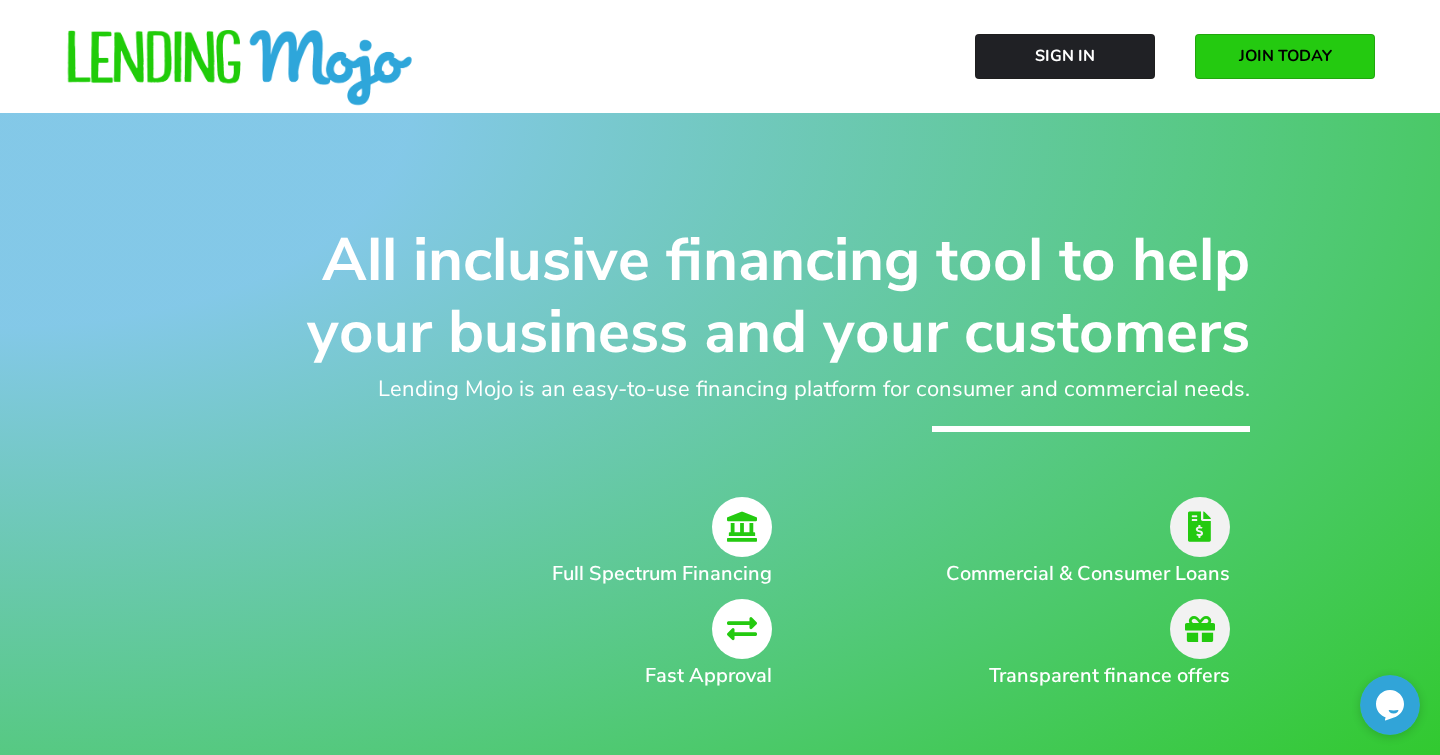 click on "JOIN TODAY" at bounding box center (1285, 56) 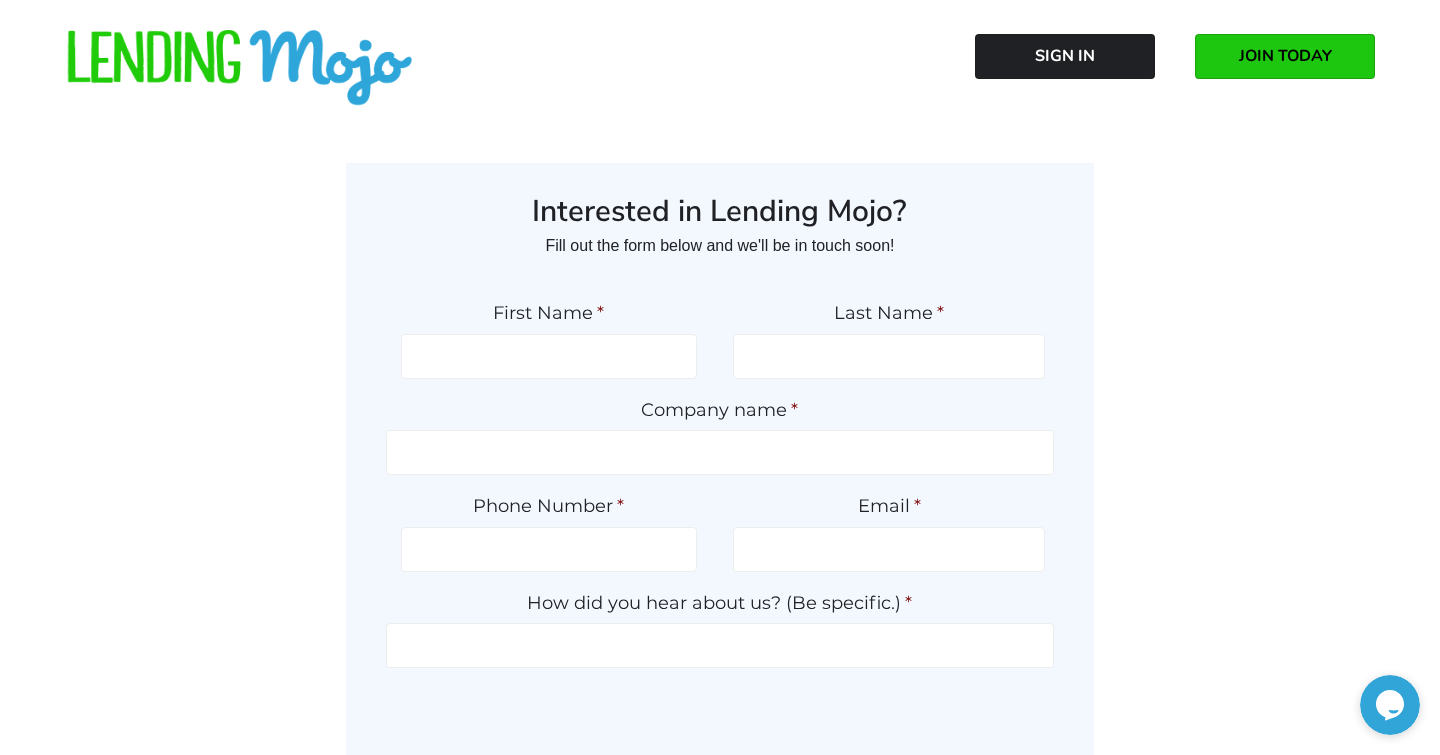 scroll, scrollTop: 0, scrollLeft: 0, axis: both 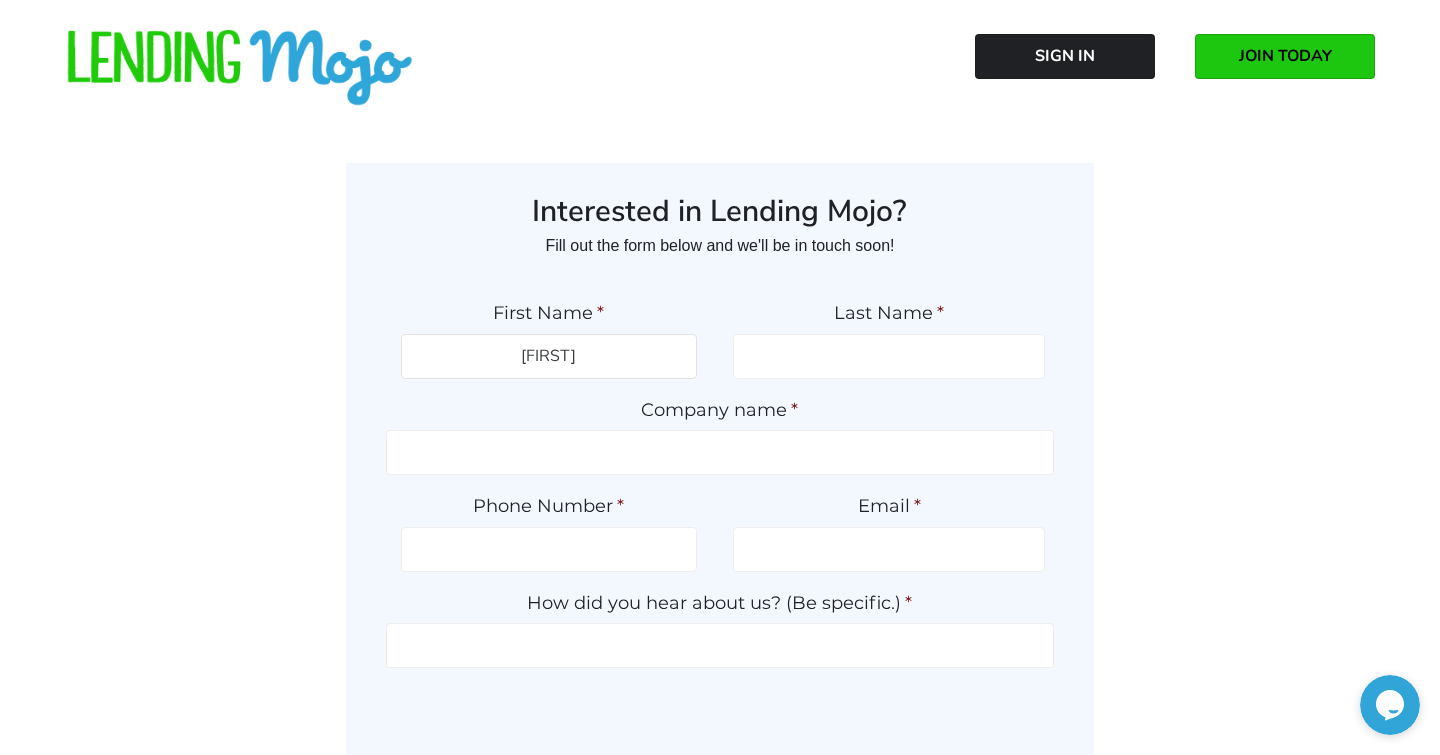 type on "[FIRST]" 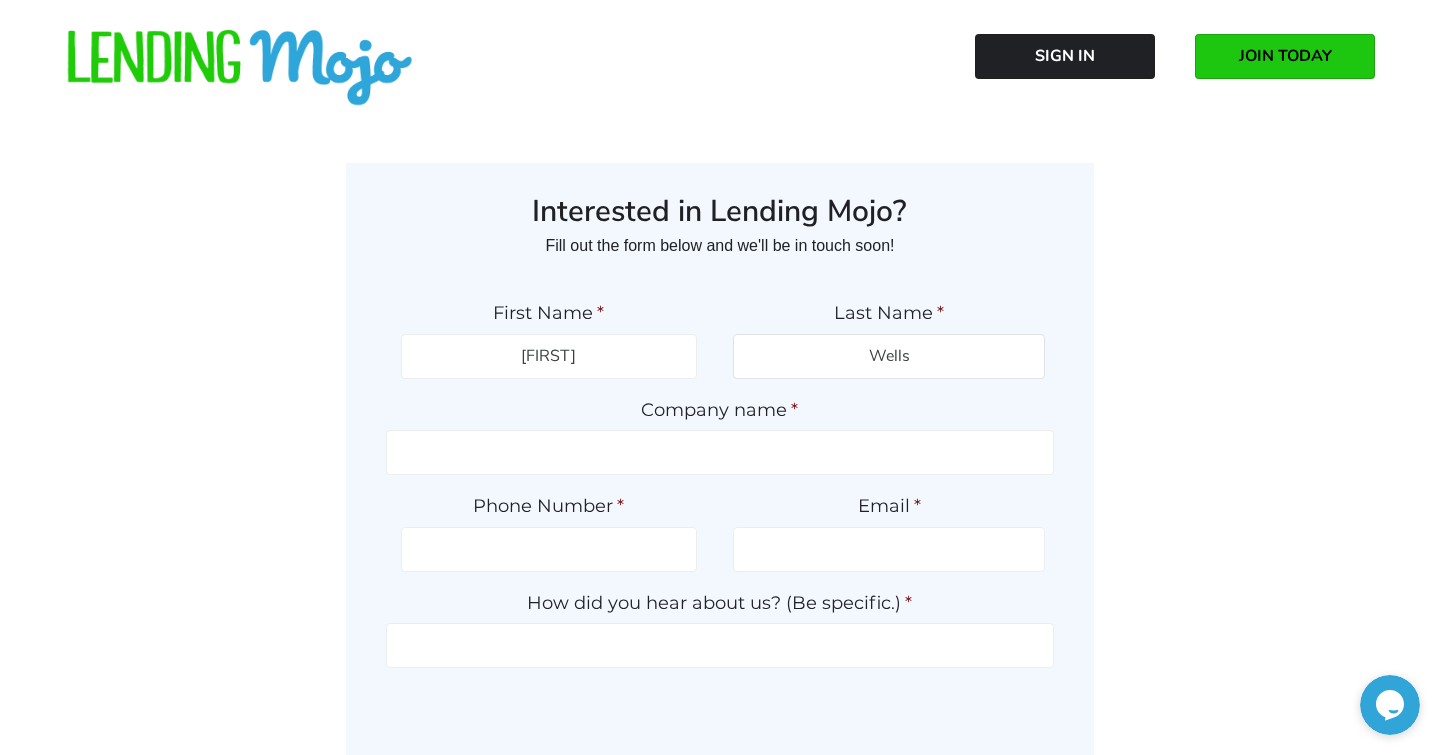 type on "Wells" 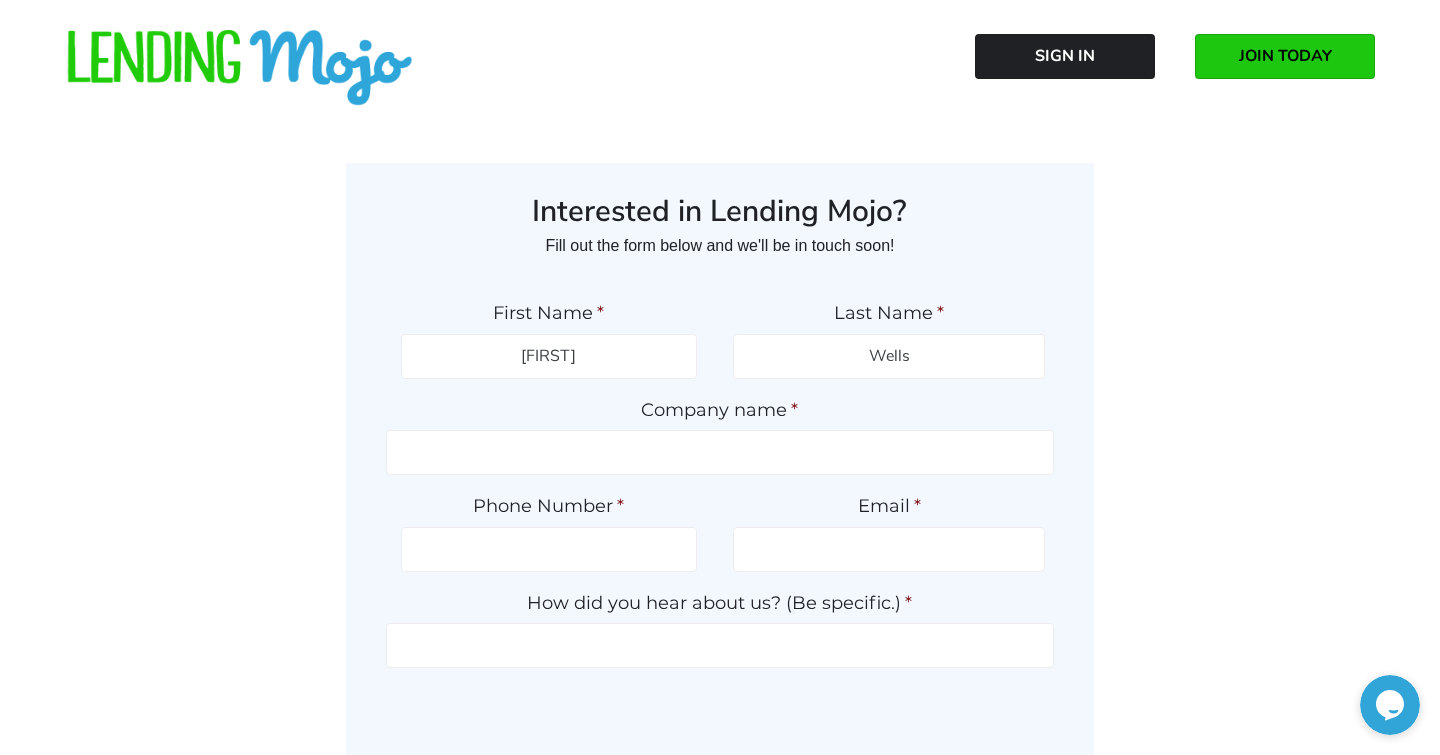 drag, startPoint x: 1278, startPoint y: 441, endPoint x: 1251, endPoint y: 461, distance: 33.600594 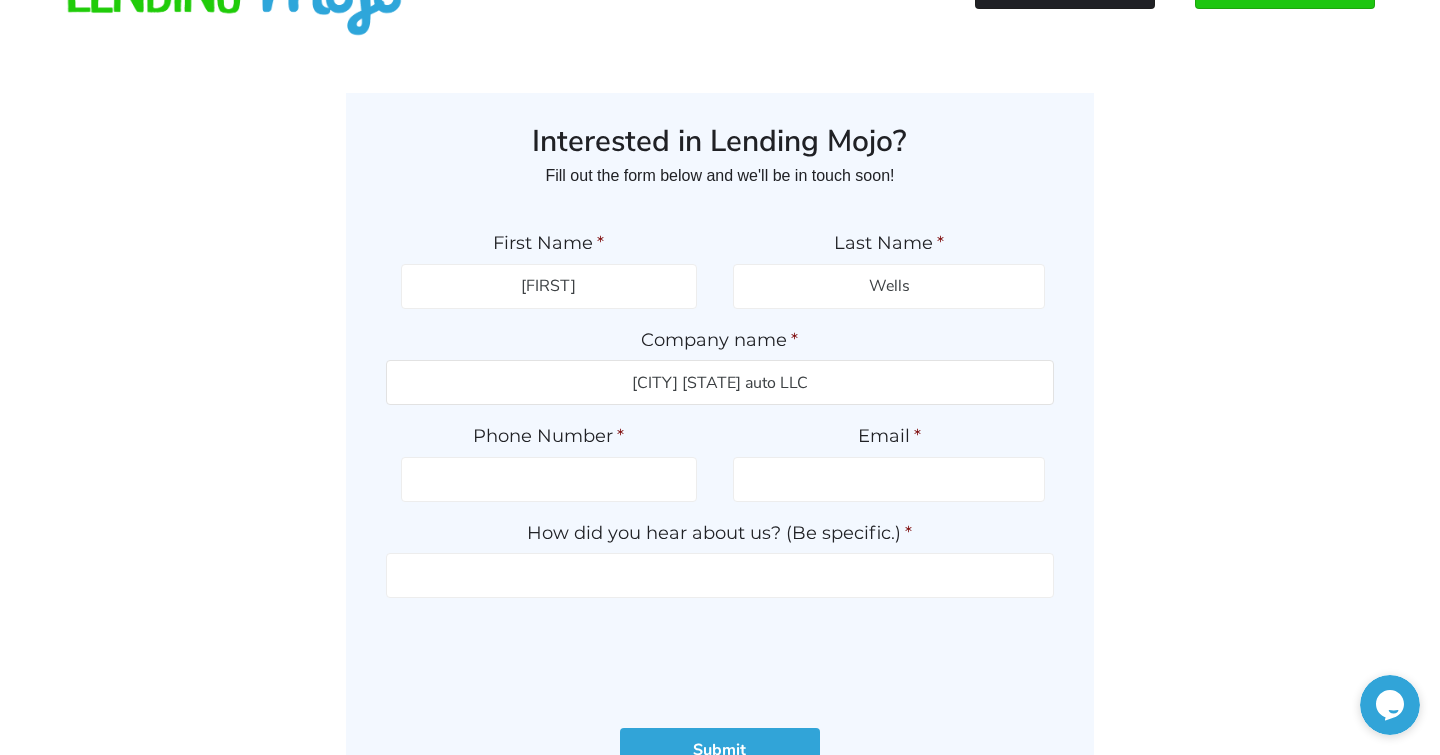 scroll, scrollTop: 78, scrollLeft: 0, axis: vertical 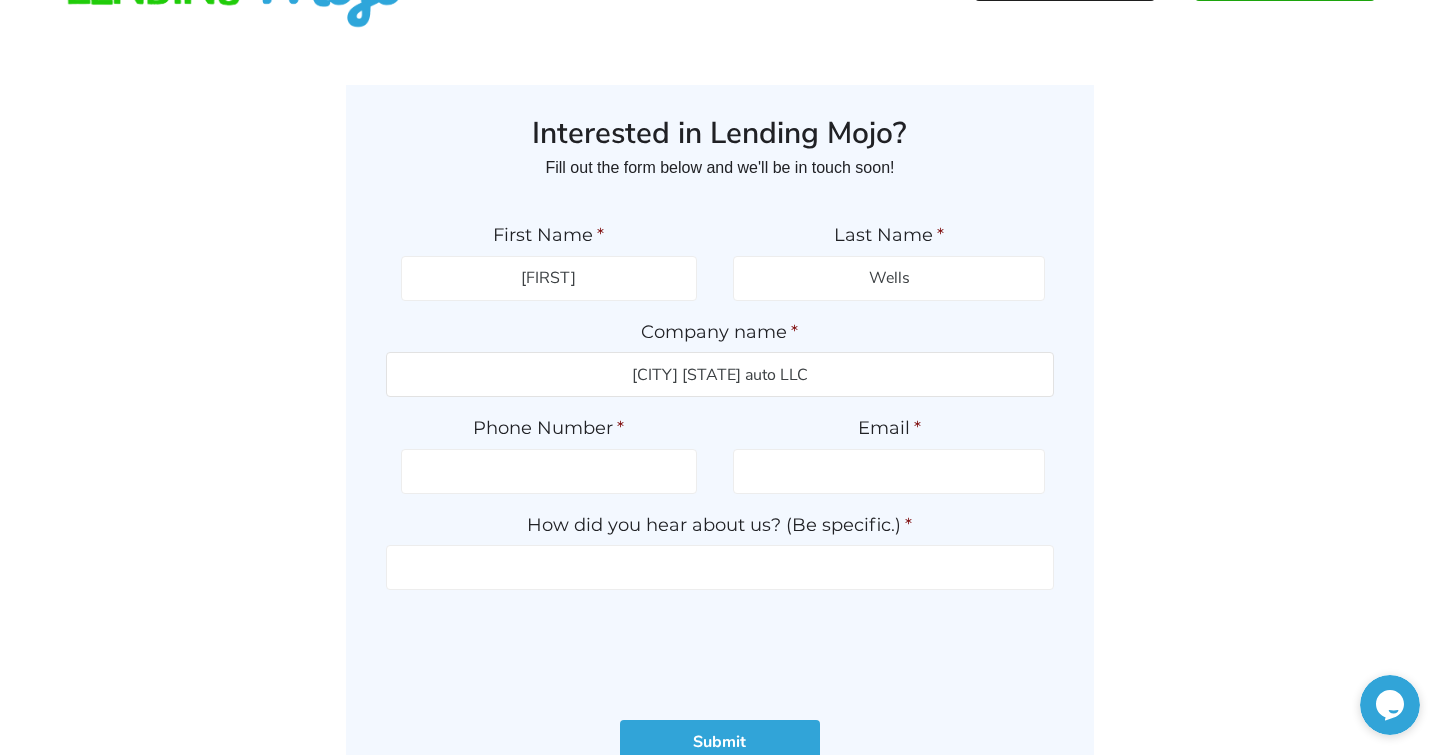 type on "[CITY] [STATE] auto LLC" 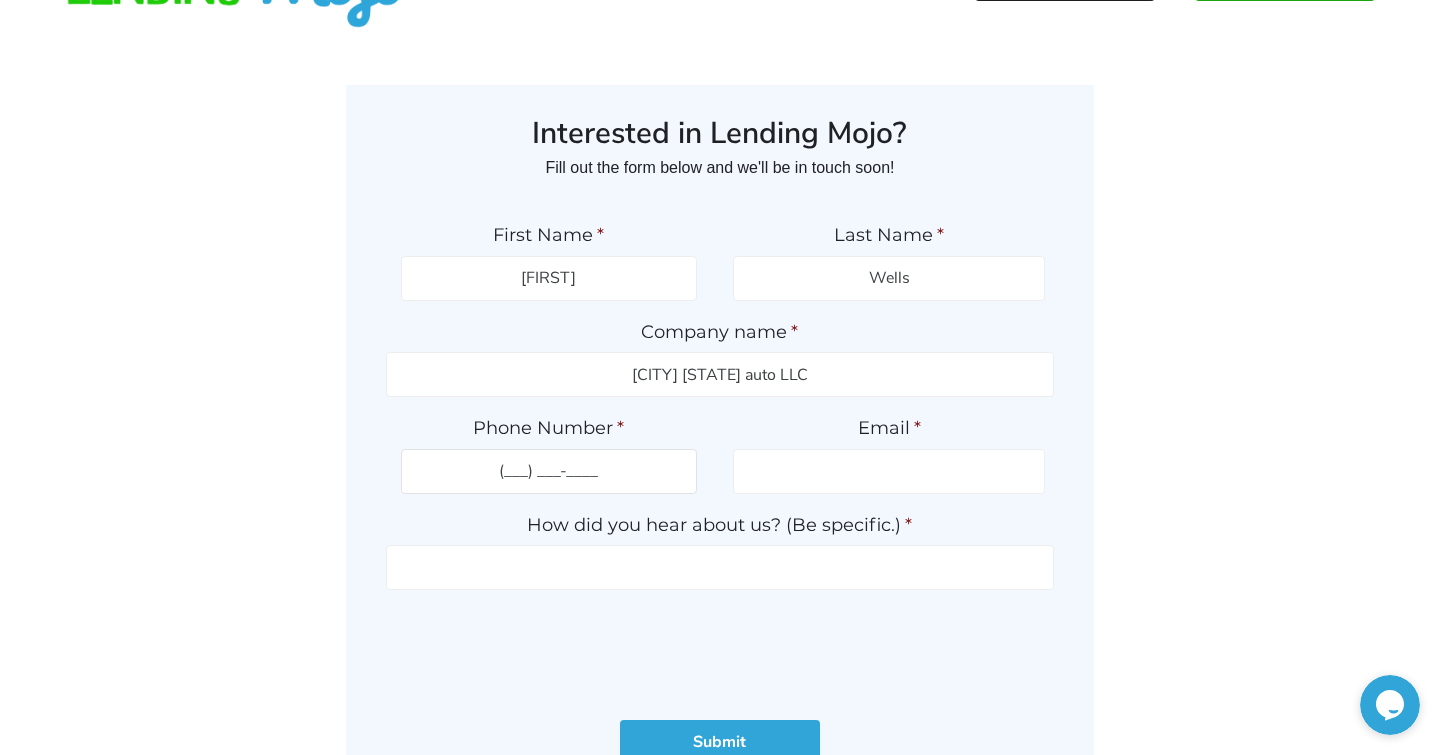 drag, startPoint x: 534, startPoint y: 466, endPoint x: 691, endPoint y: 459, distance: 157.15598 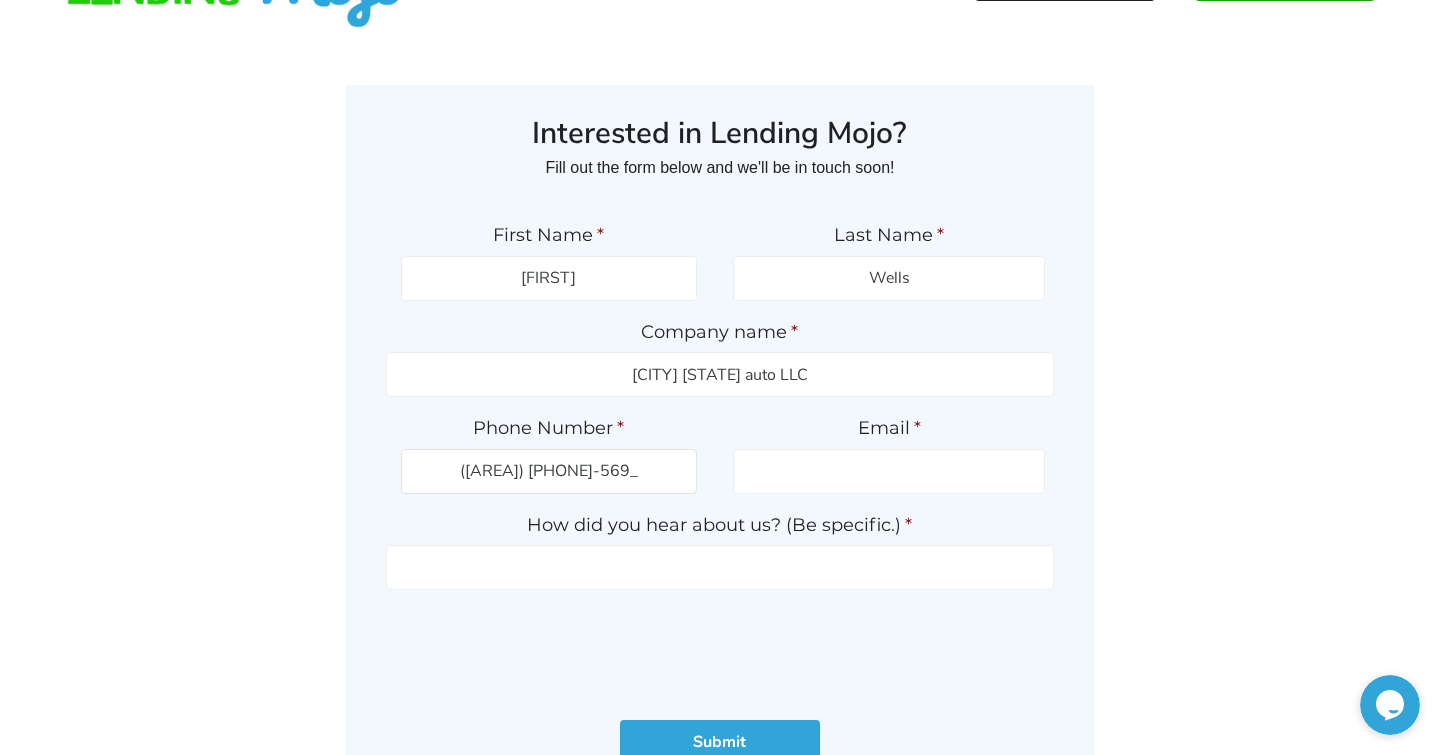 type on "(302) 883-5692" 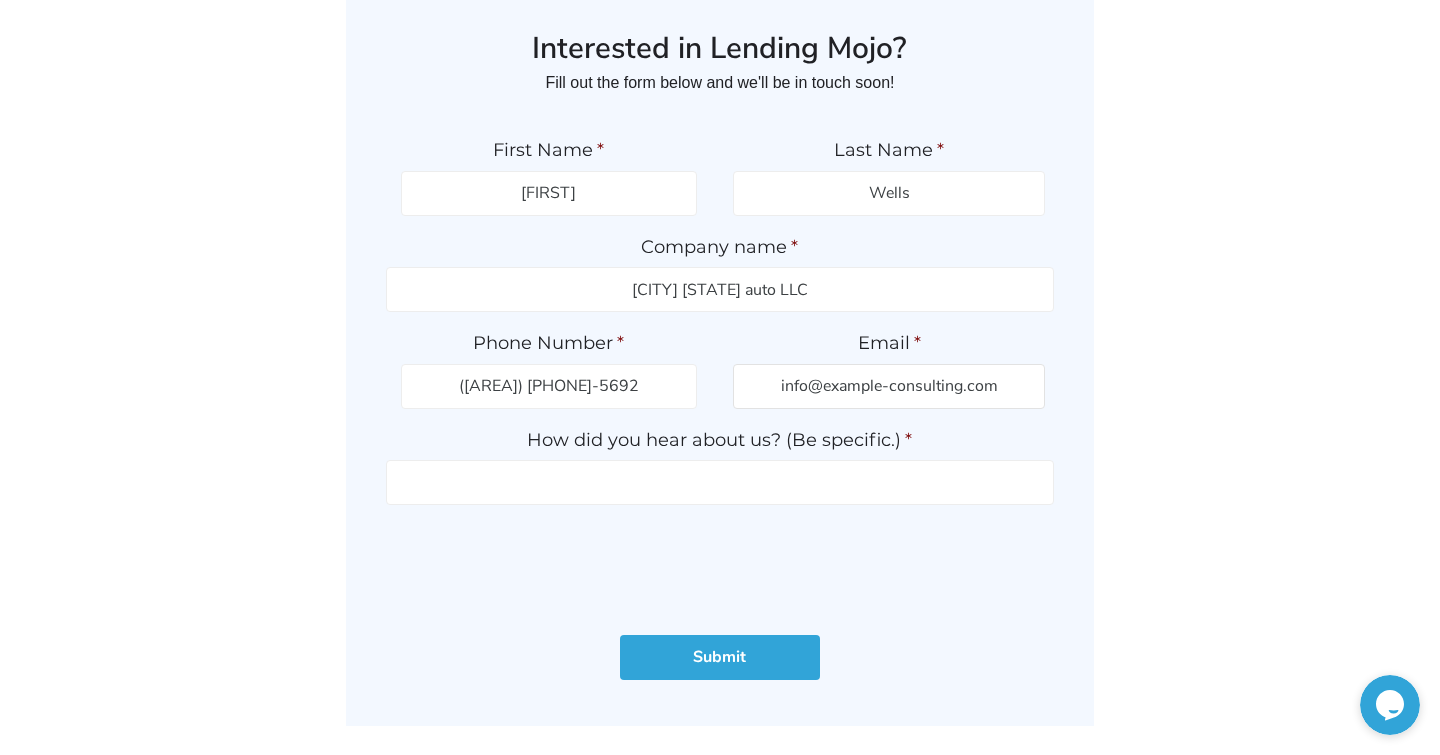 scroll, scrollTop: 165, scrollLeft: 0, axis: vertical 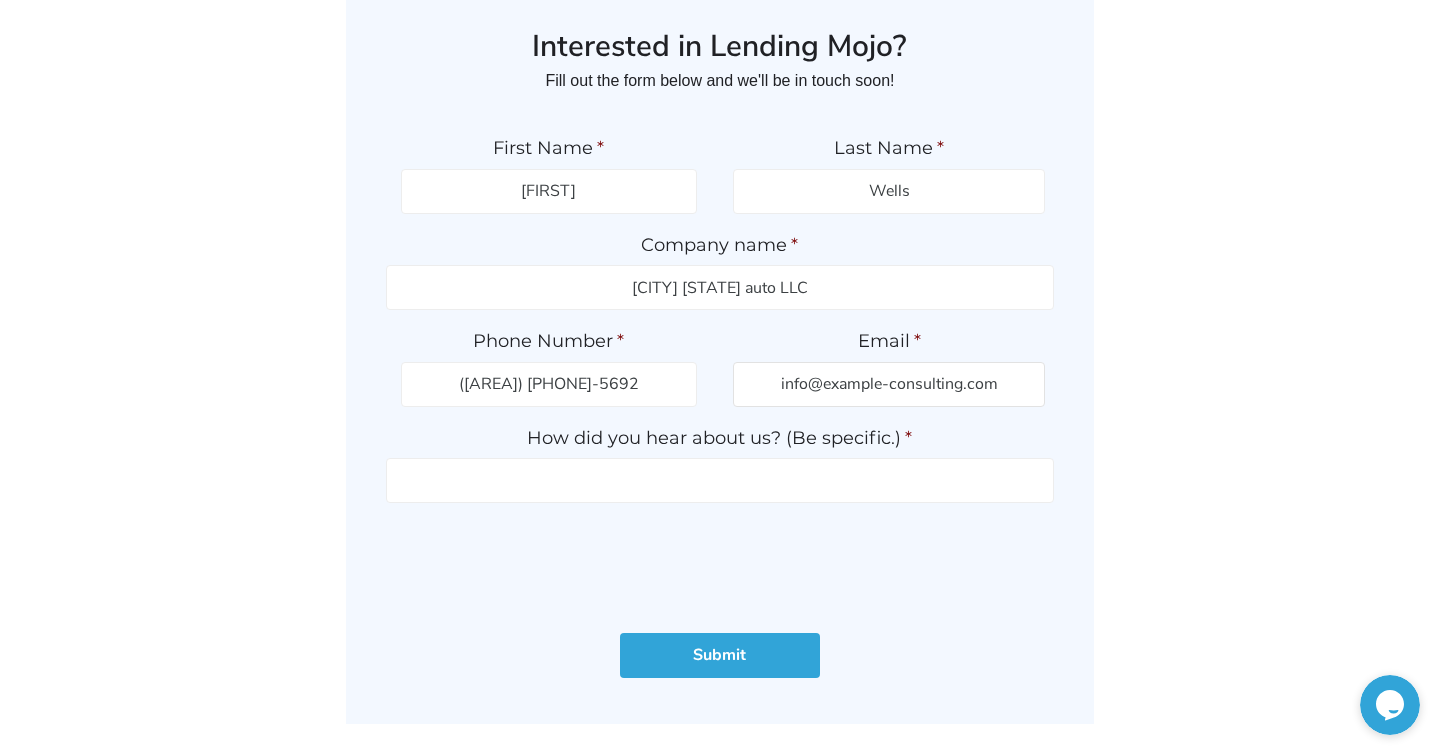 type on "info@[example].com" 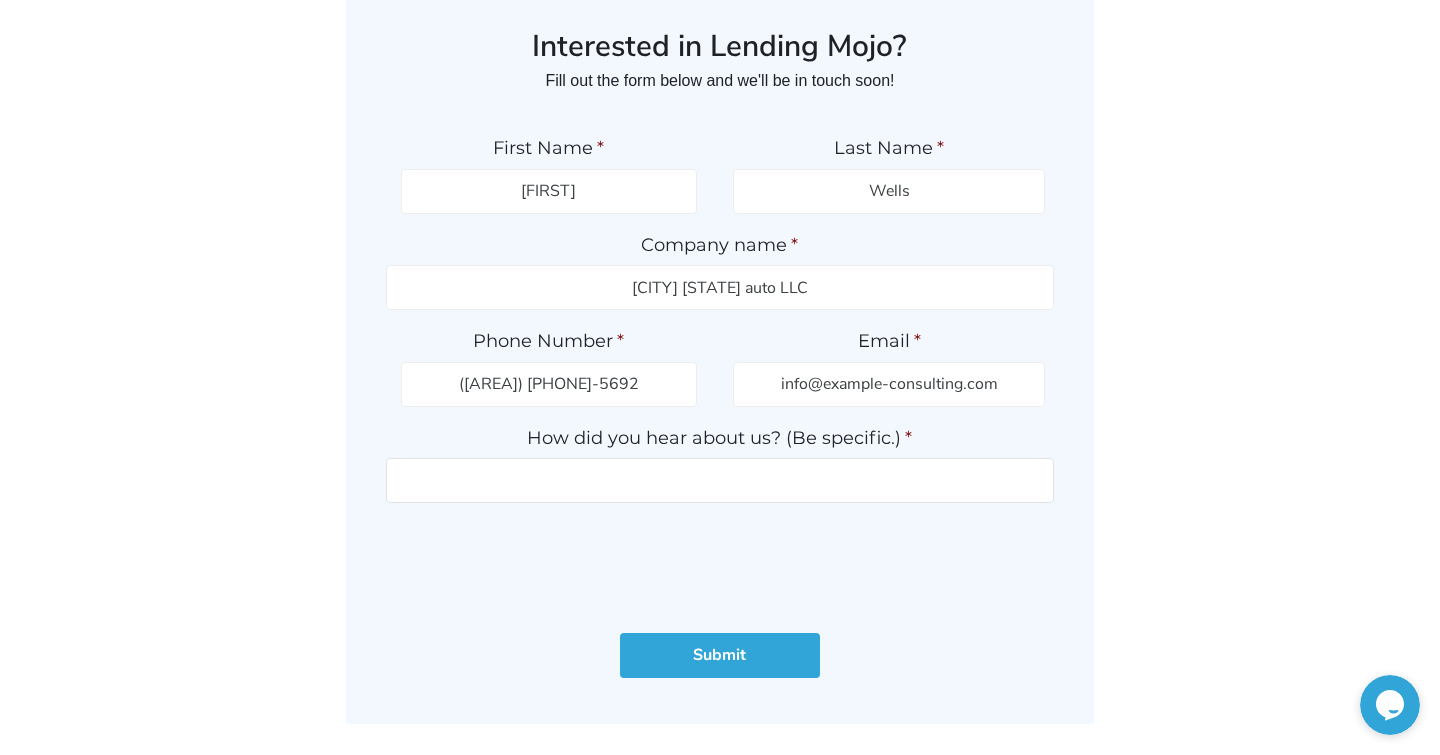 click on "How did you hear about us? (Be specific.) *" at bounding box center [720, 480] 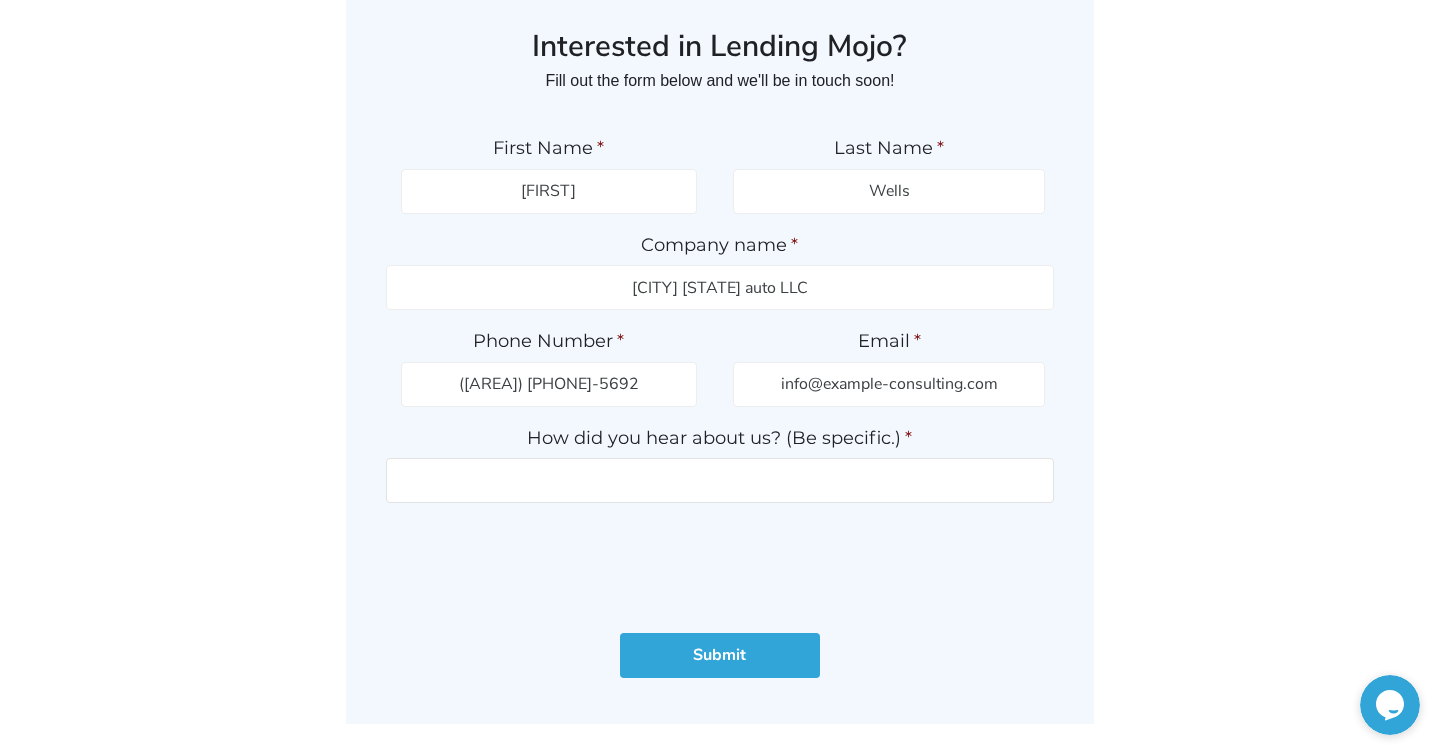 scroll, scrollTop: 169, scrollLeft: 1, axis: both 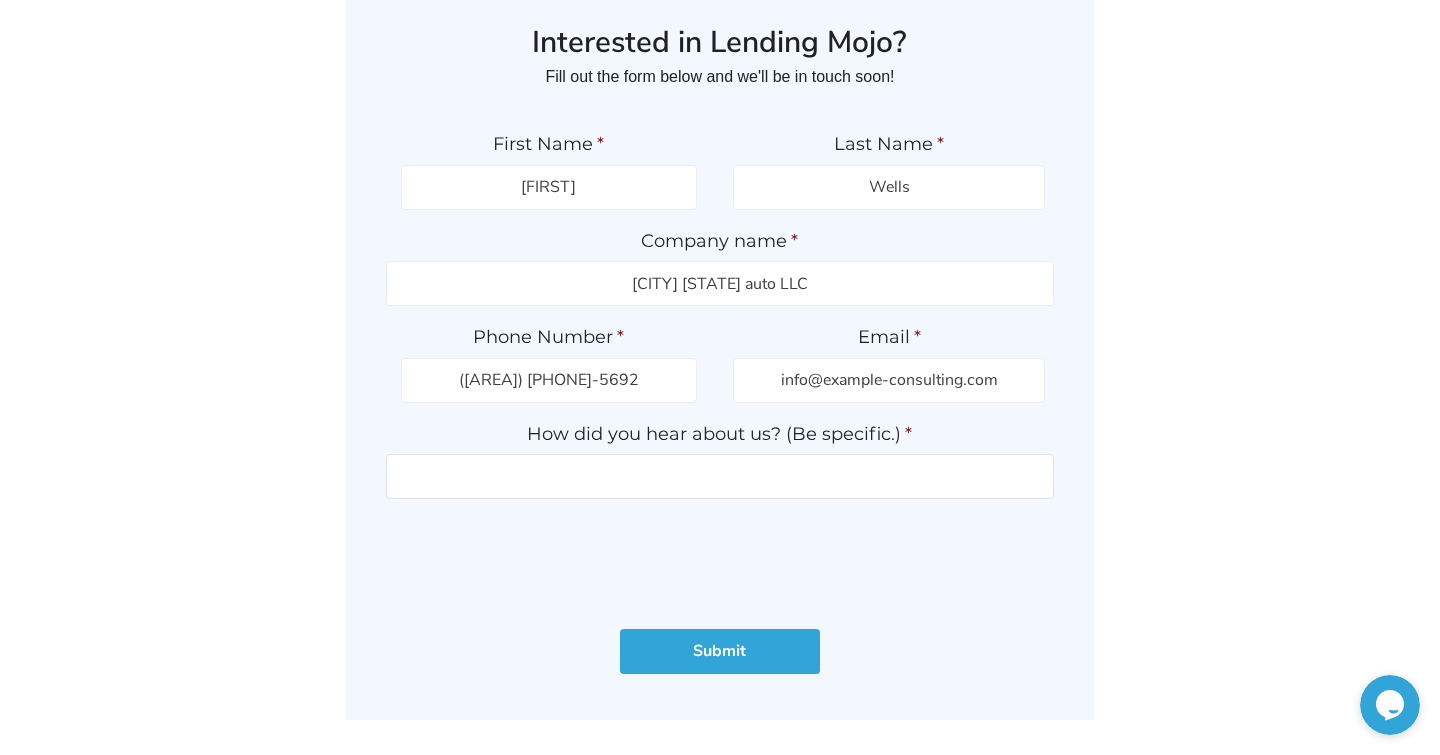 click on "How did you hear about us? (Be specific.) *" at bounding box center [720, 476] 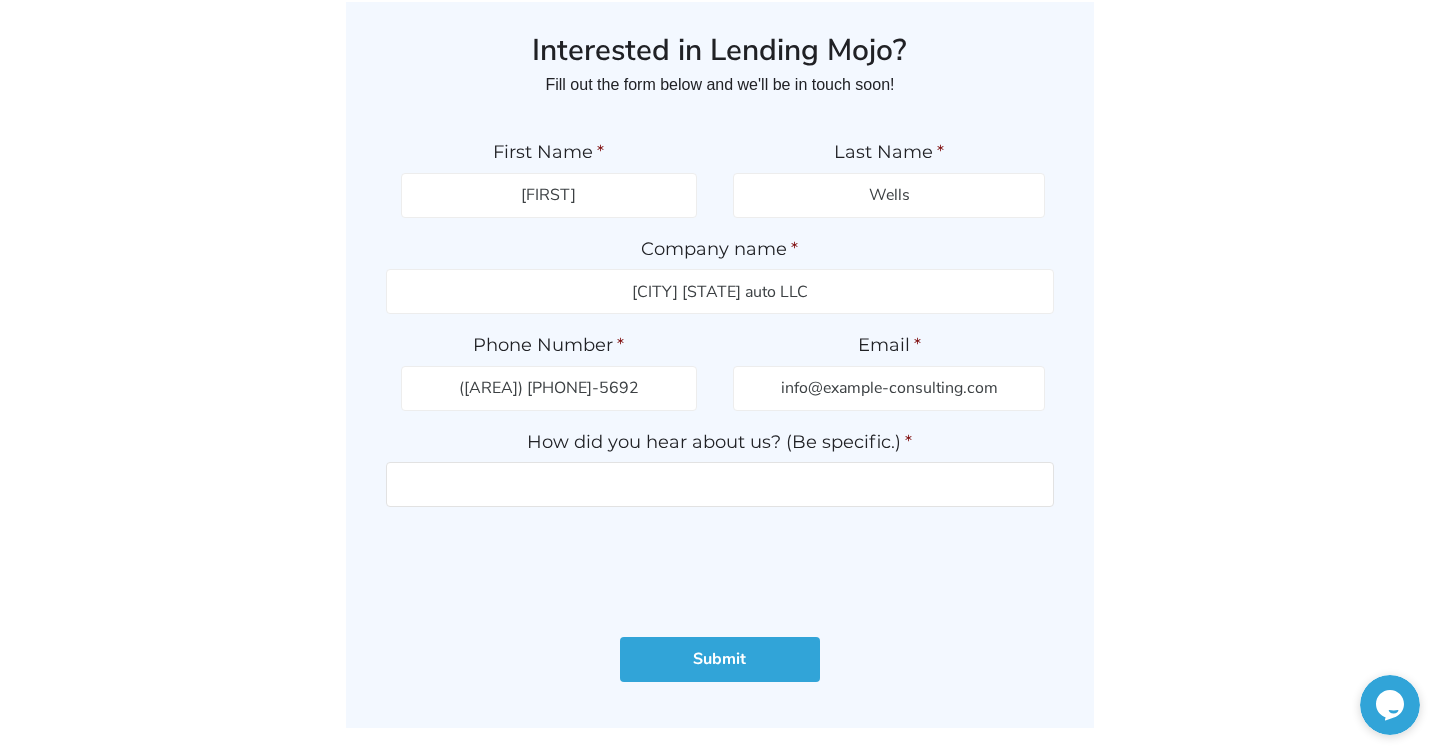 scroll, scrollTop: 155, scrollLeft: 0, axis: vertical 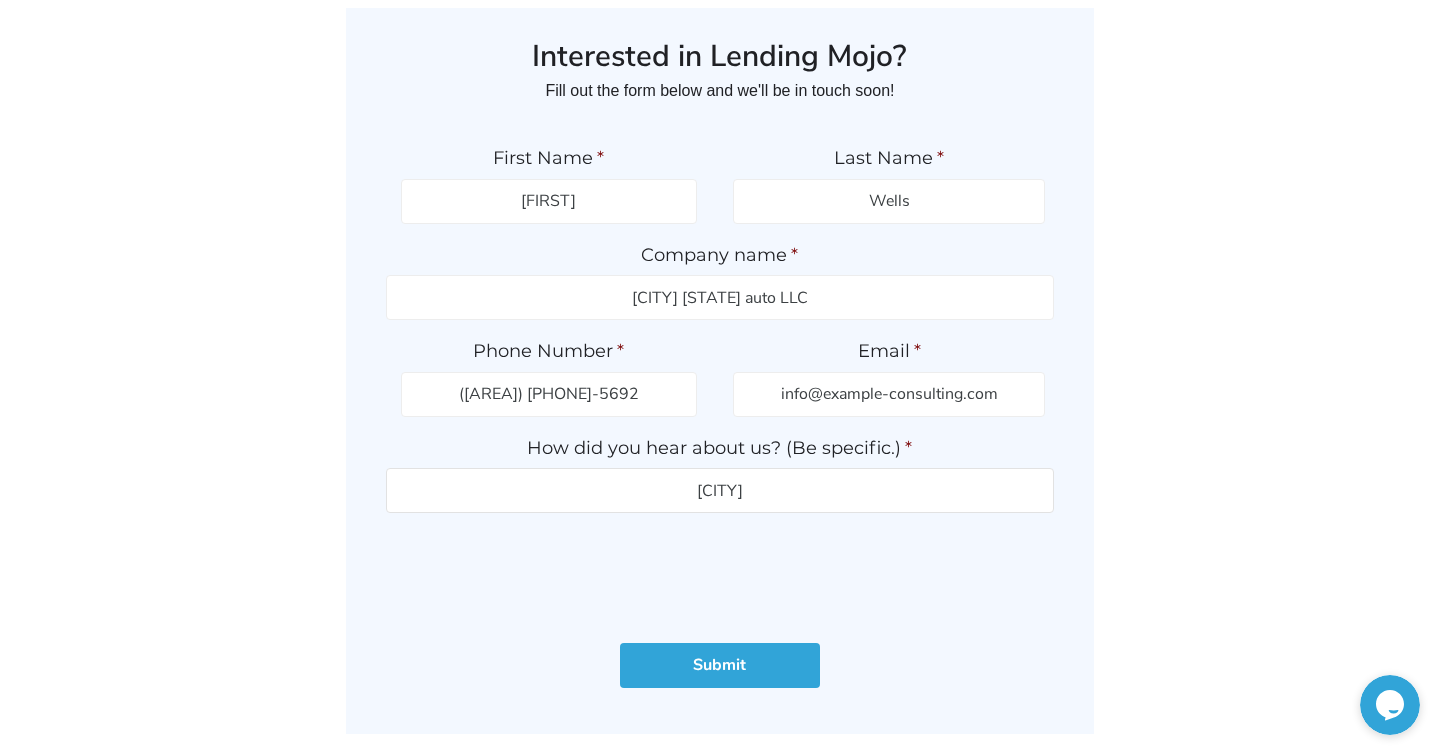 type on "d" 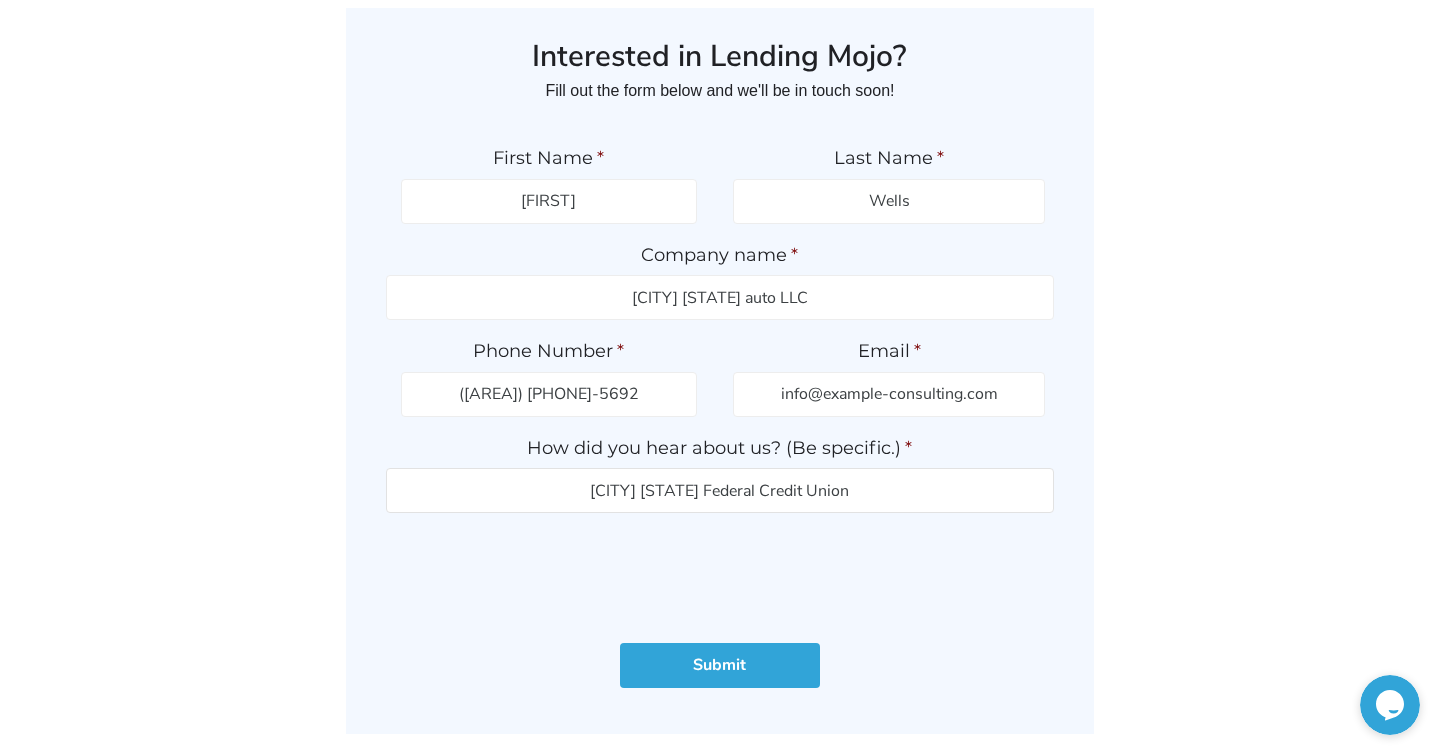 scroll, scrollTop: 155, scrollLeft: 0, axis: vertical 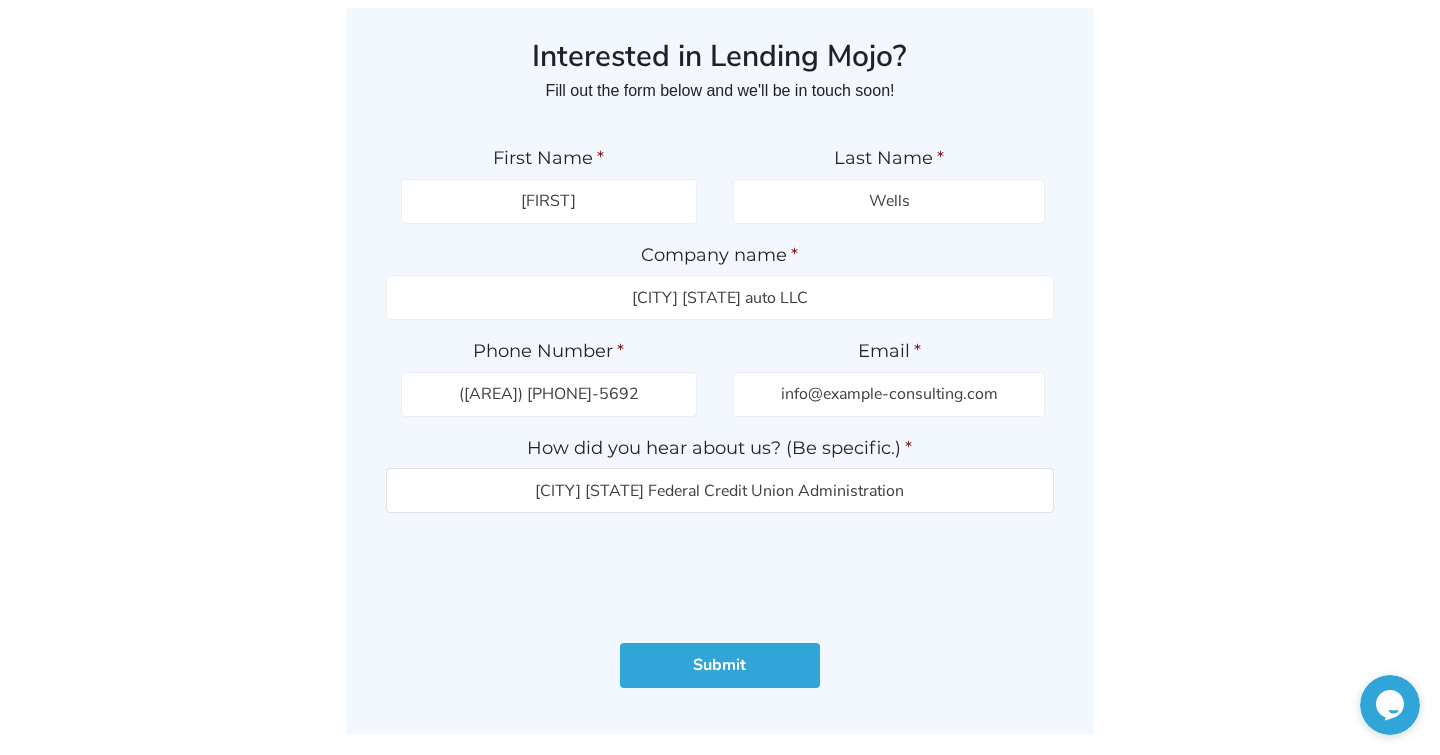 type on "Dover Delaware Federal Credit Union Administration" 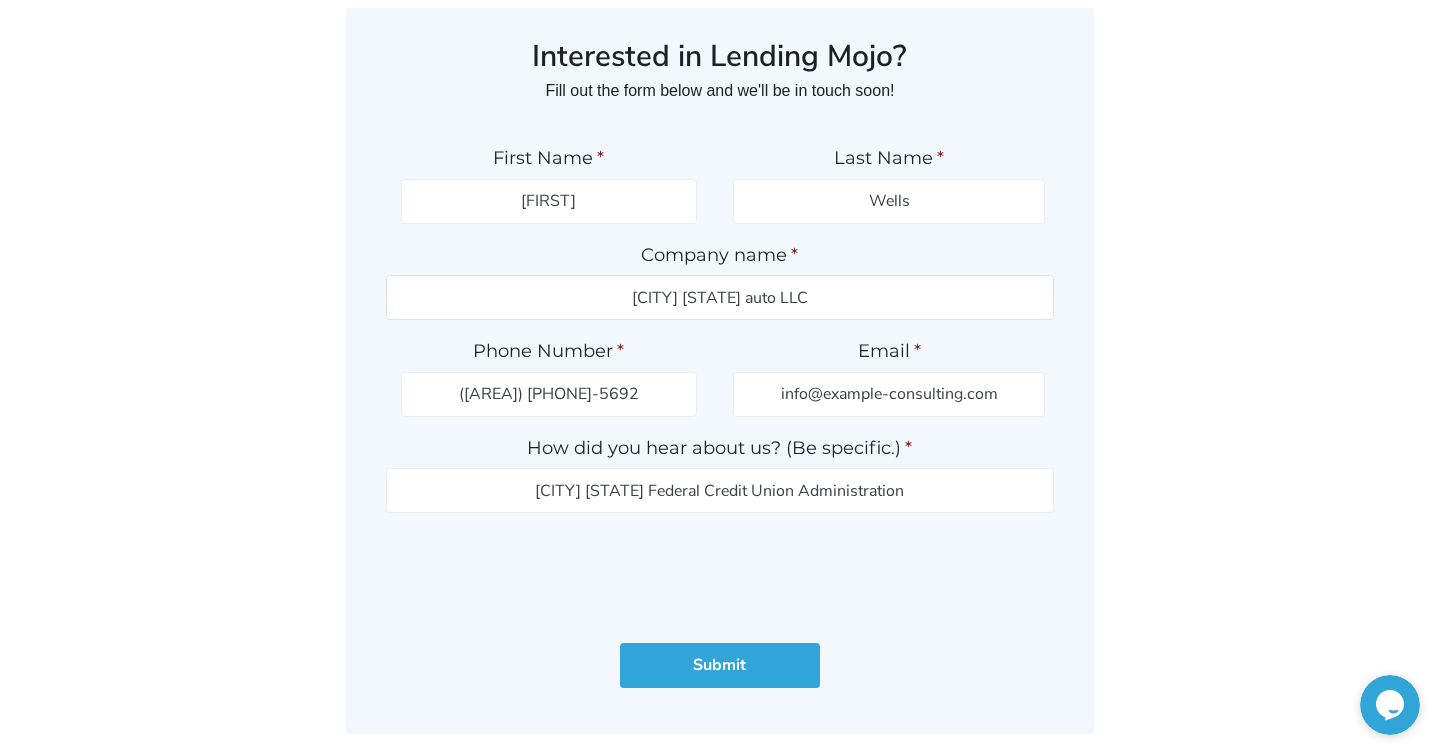 click on "yoos auto LLc" at bounding box center (720, 297) 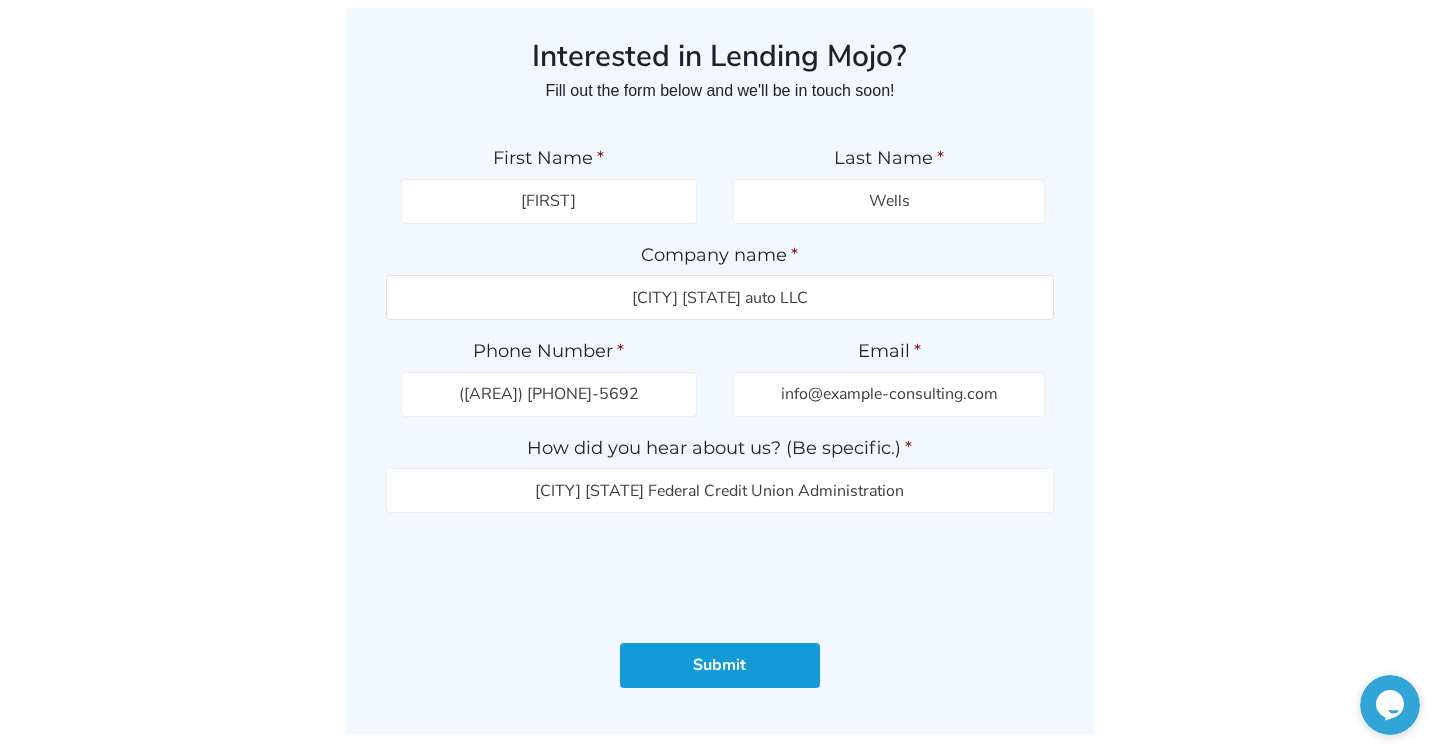 type on "yoos auto LLC" 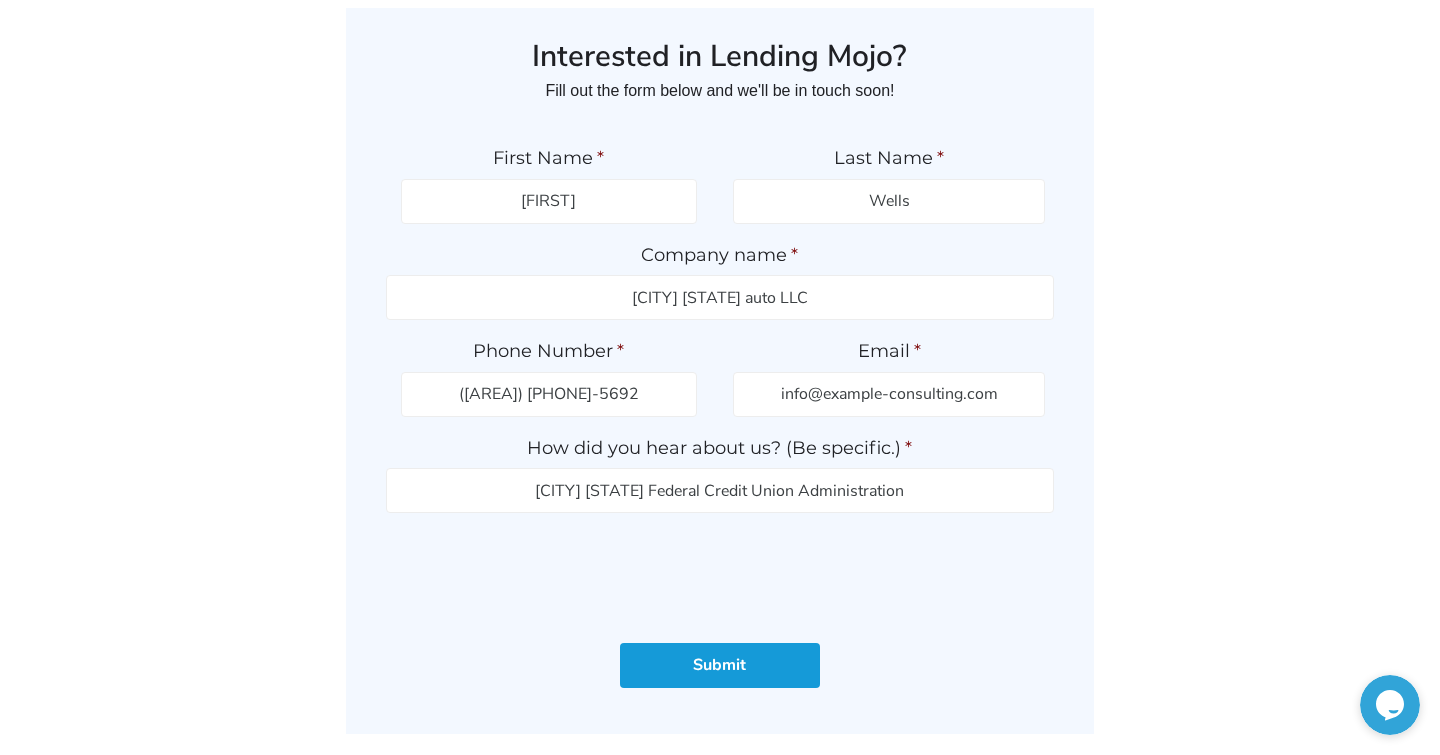 click on "Submit" at bounding box center (720, 665) 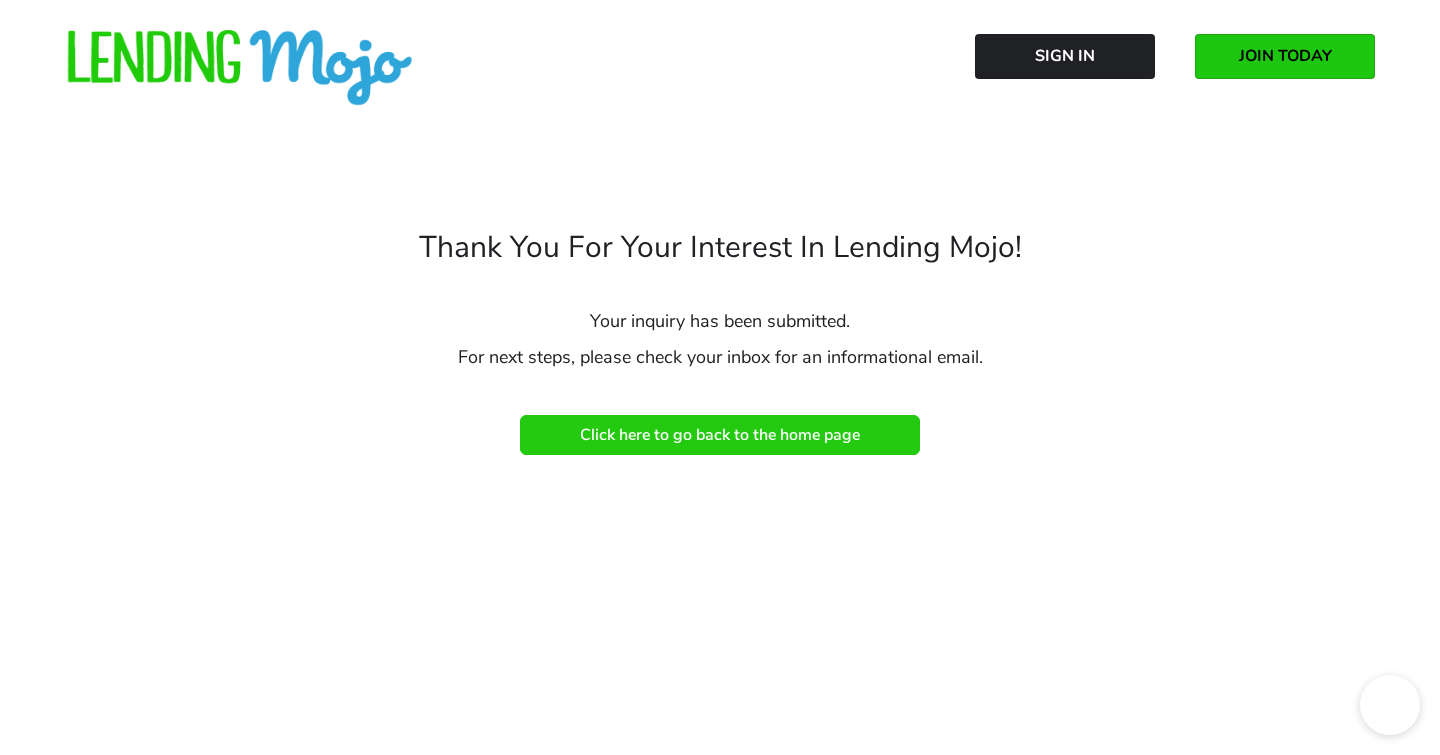 scroll, scrollTop: 0, scrollLeft: 0, axis: both 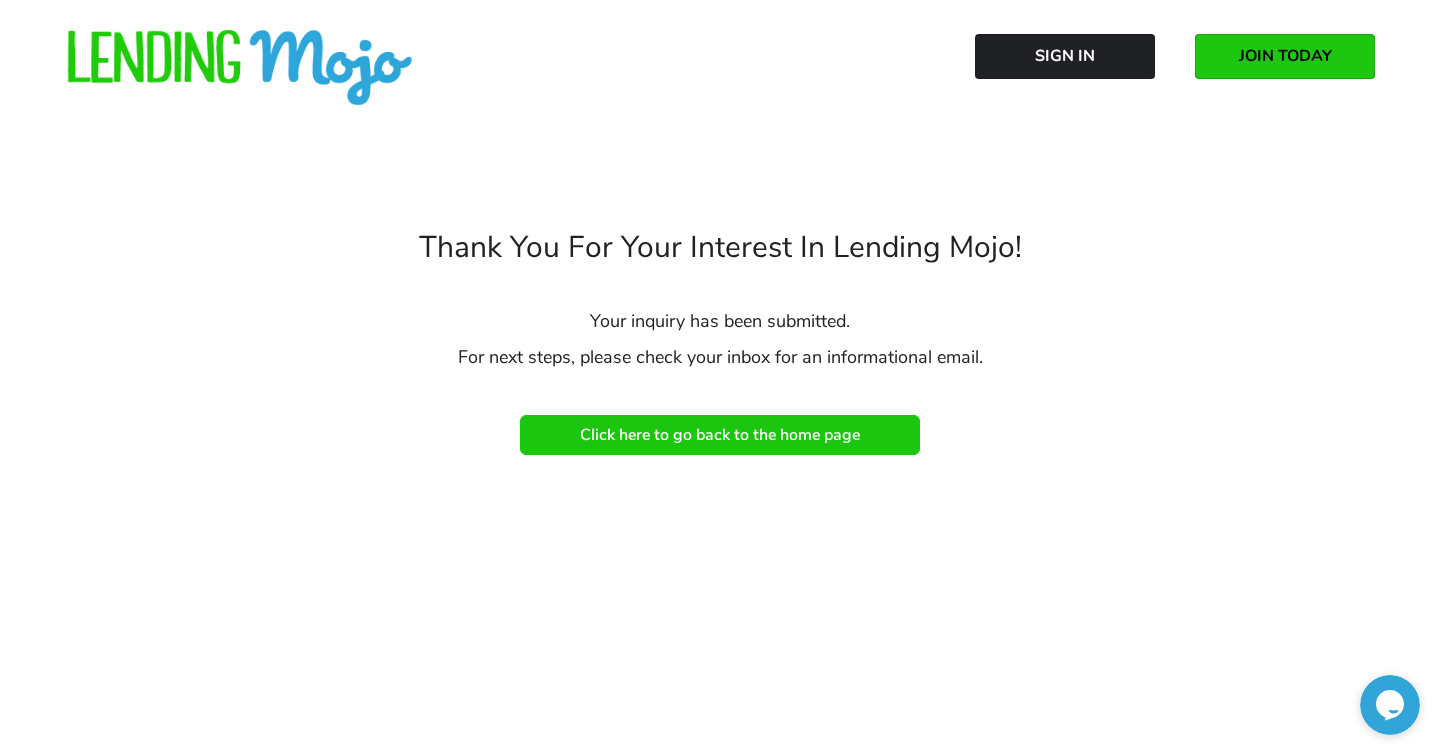 click on "Click here to go back to the home page" at bounding box center (720, 435) 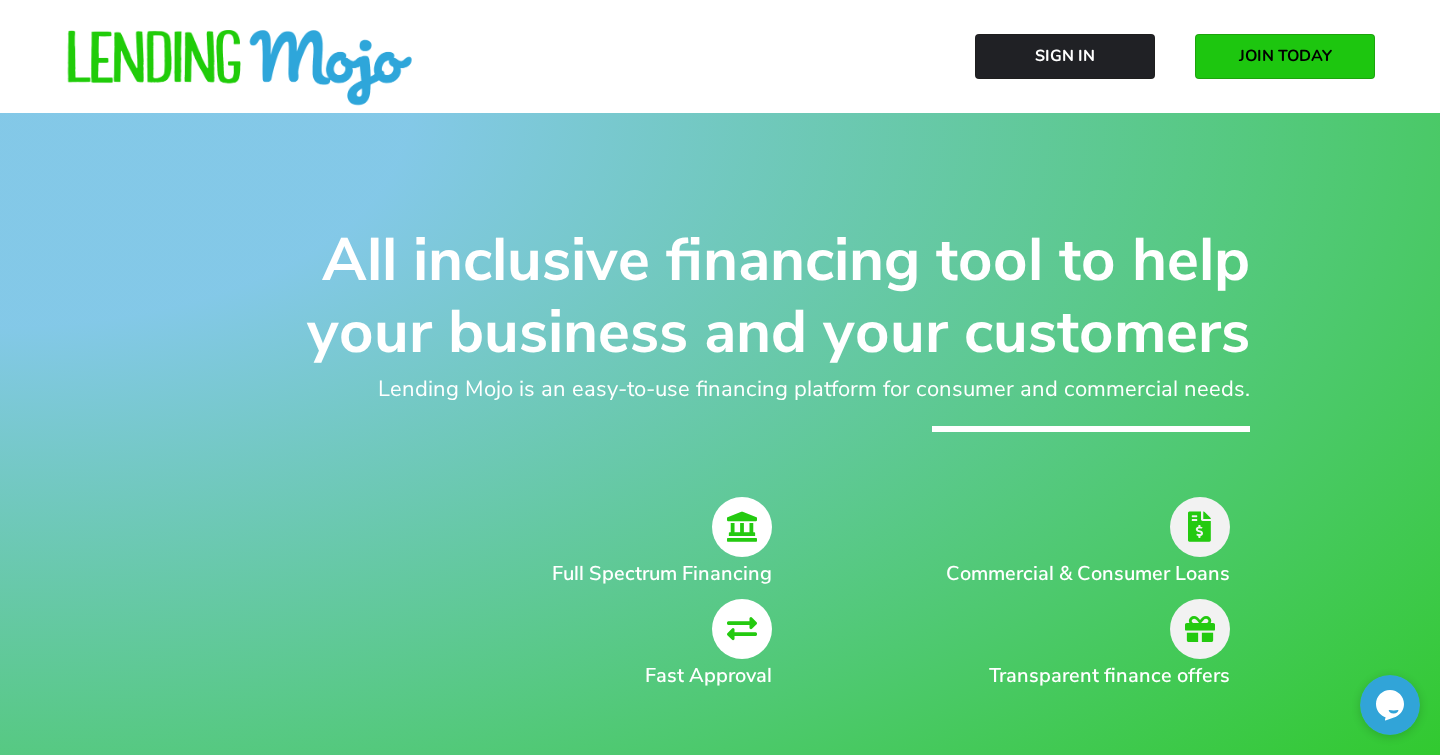 scroll, scrollTop: 0, scrollLeft: 0, axis: both 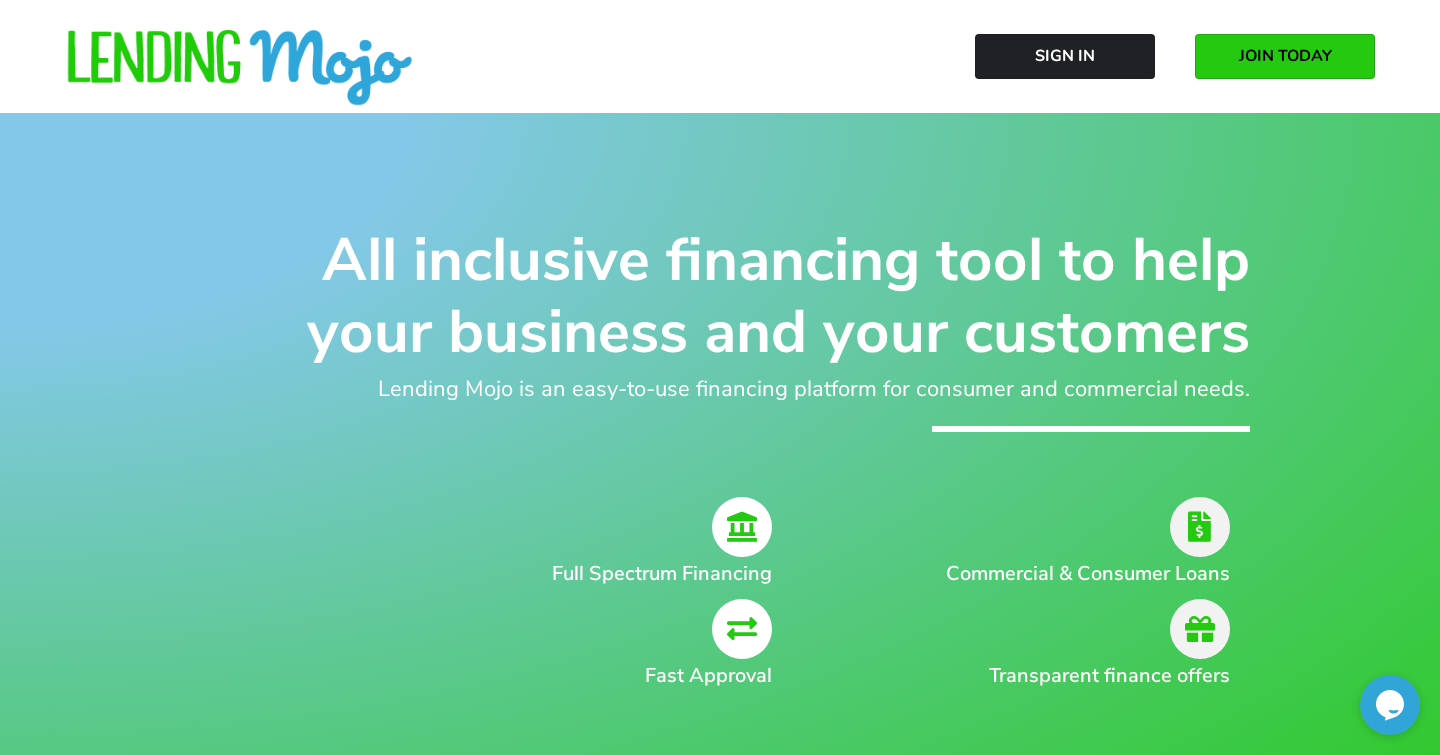 click on "JOIN TODAY" at bounding box center [1285, 56] 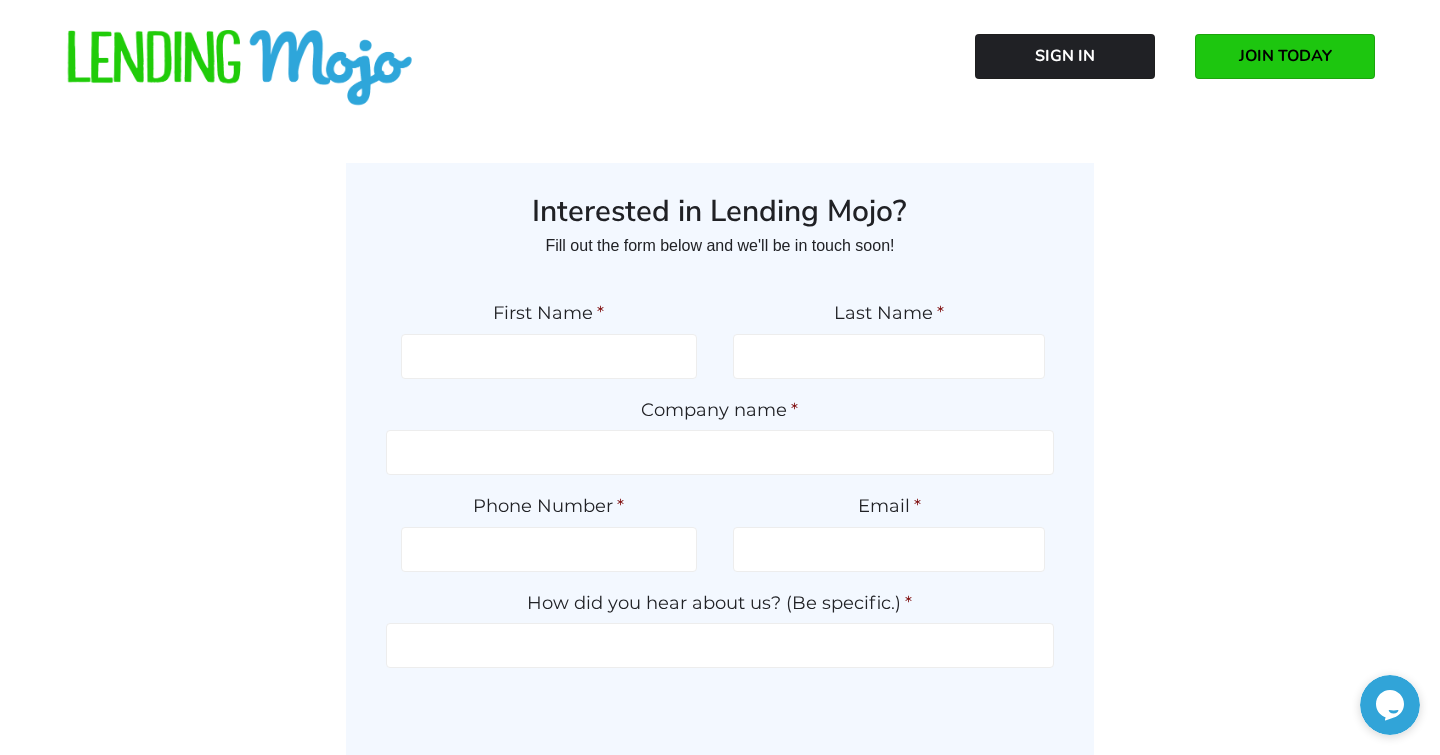 scroll, scrollTop: 0, scrollLeft: 0, axis: both 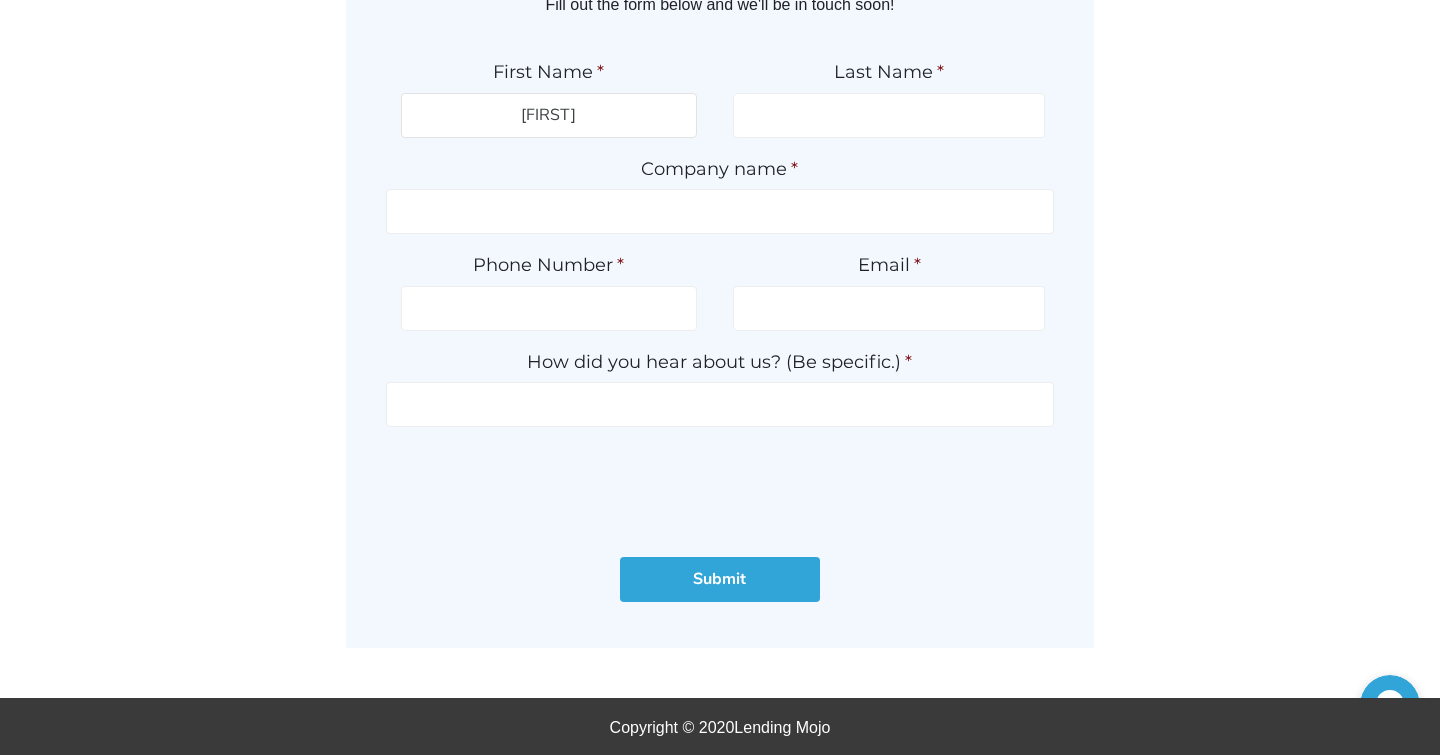 type on "[FIRST]" 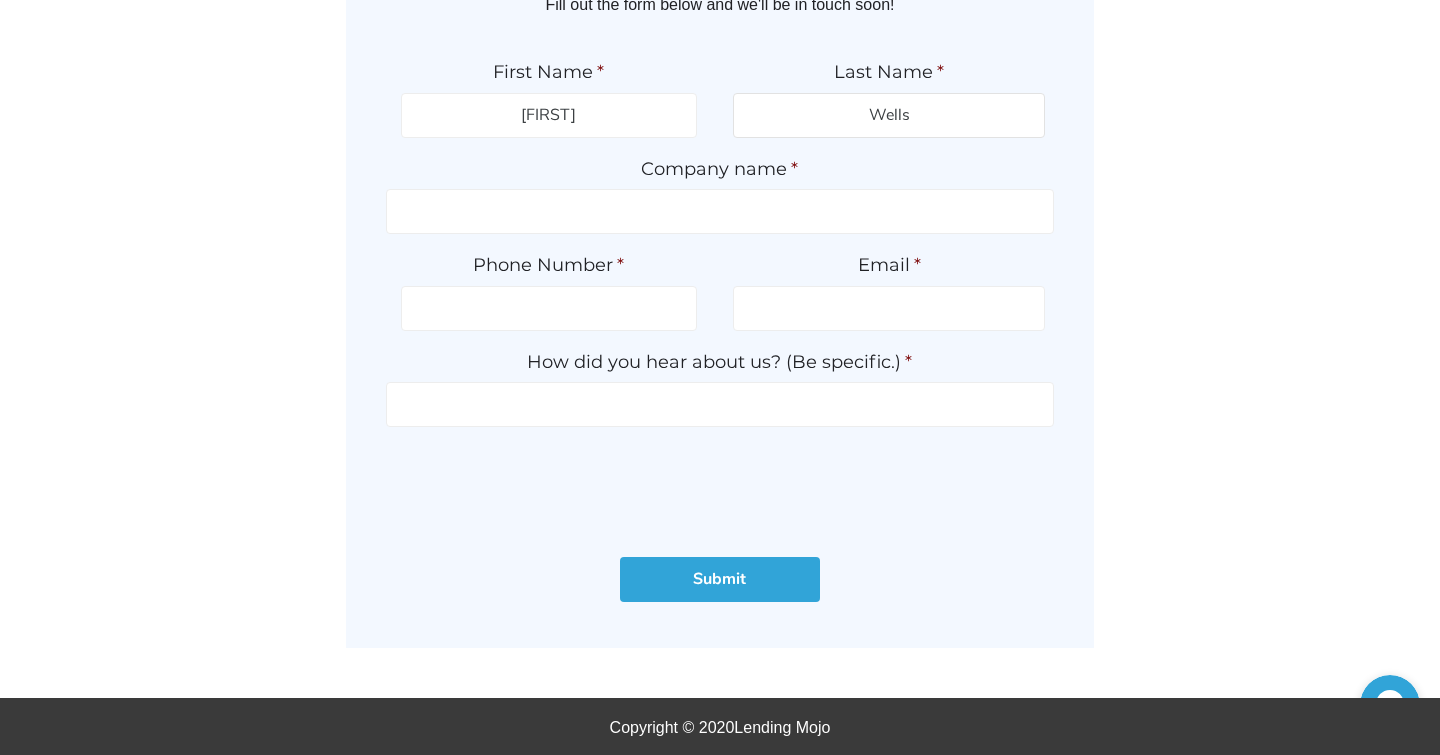 type on "Wells" 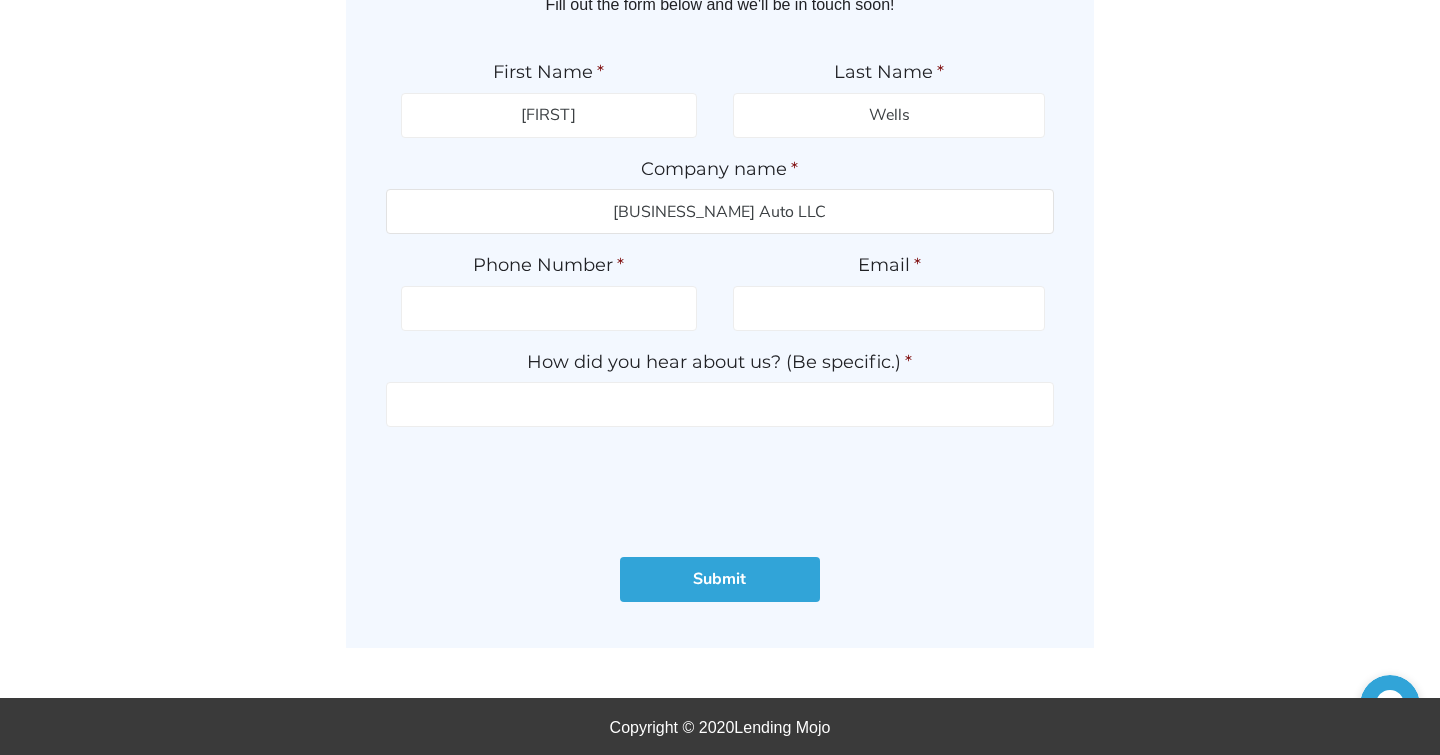 type on "Yoos Auto LLC" 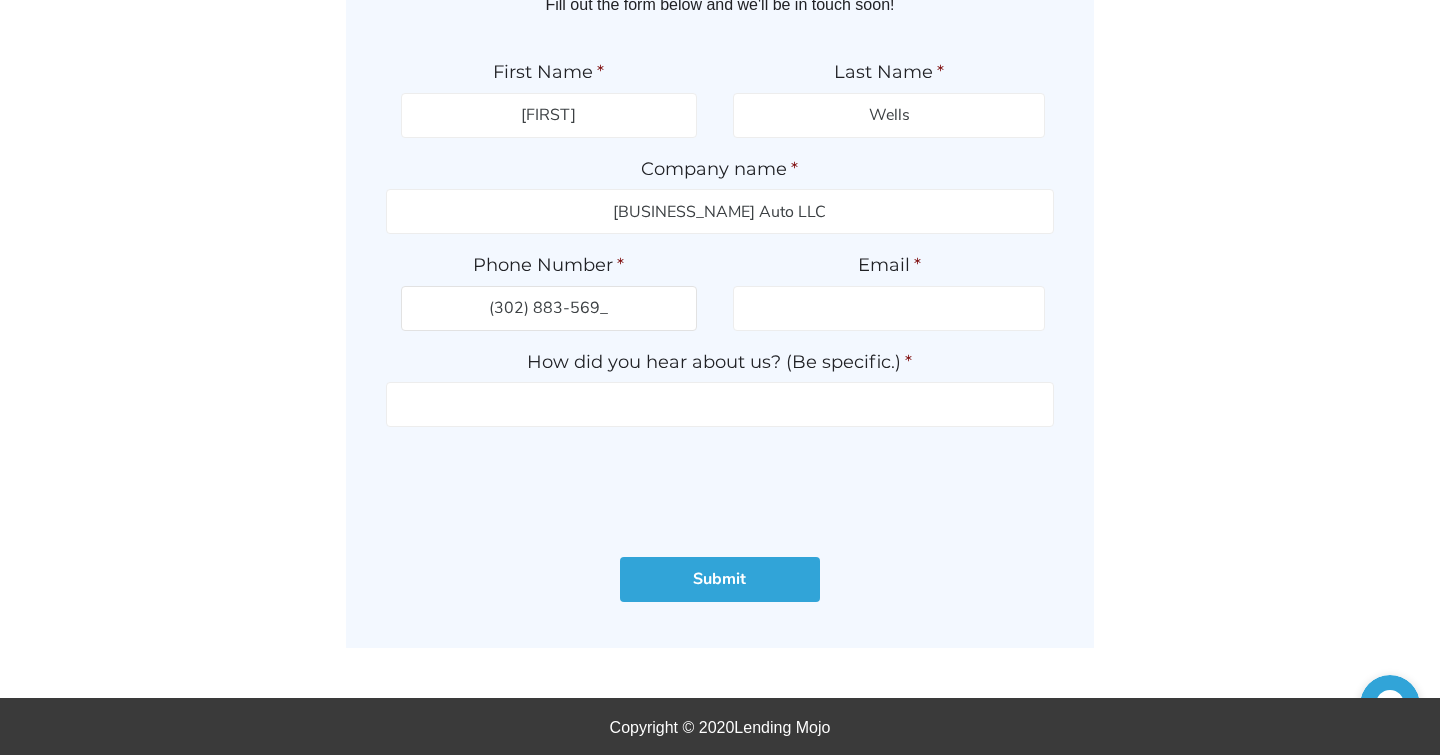 type on "(302) 883-5692" 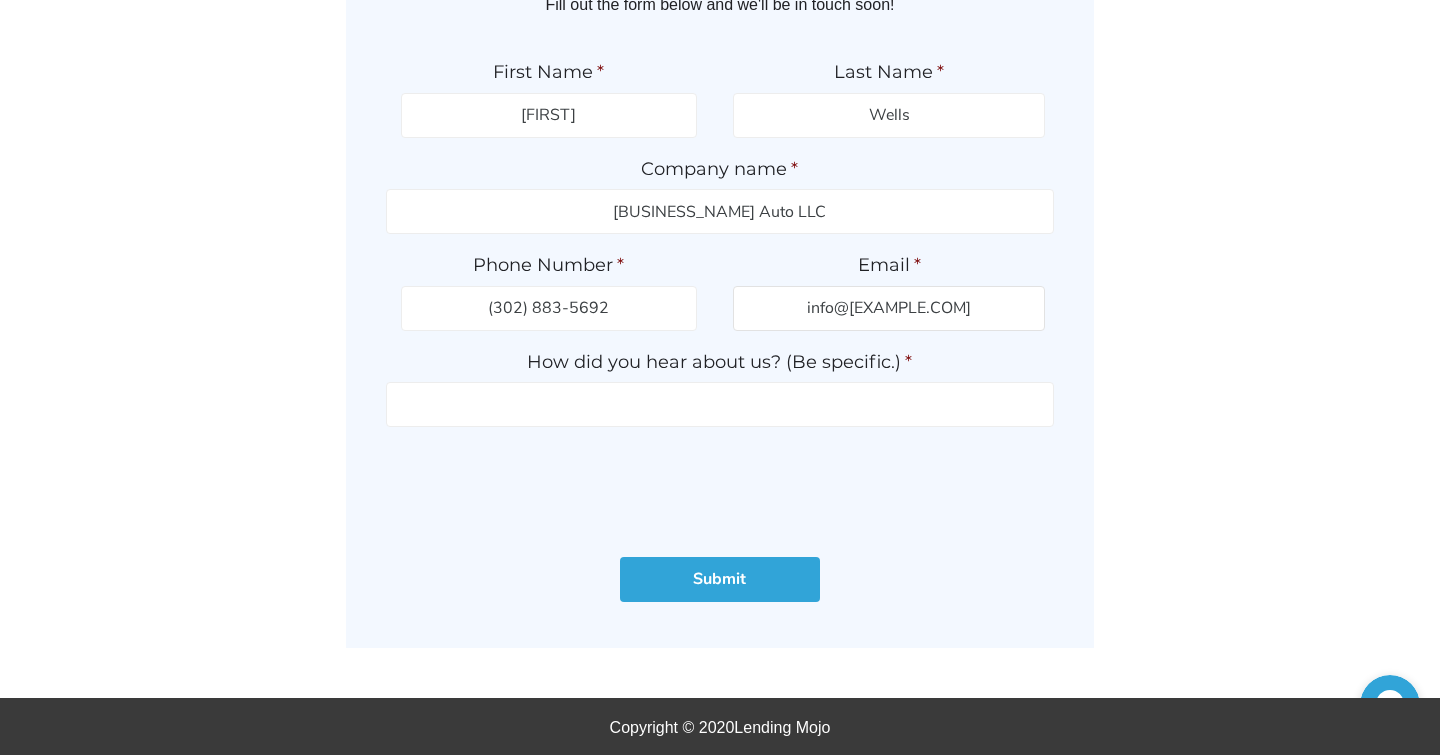 type on "info@[example].com" 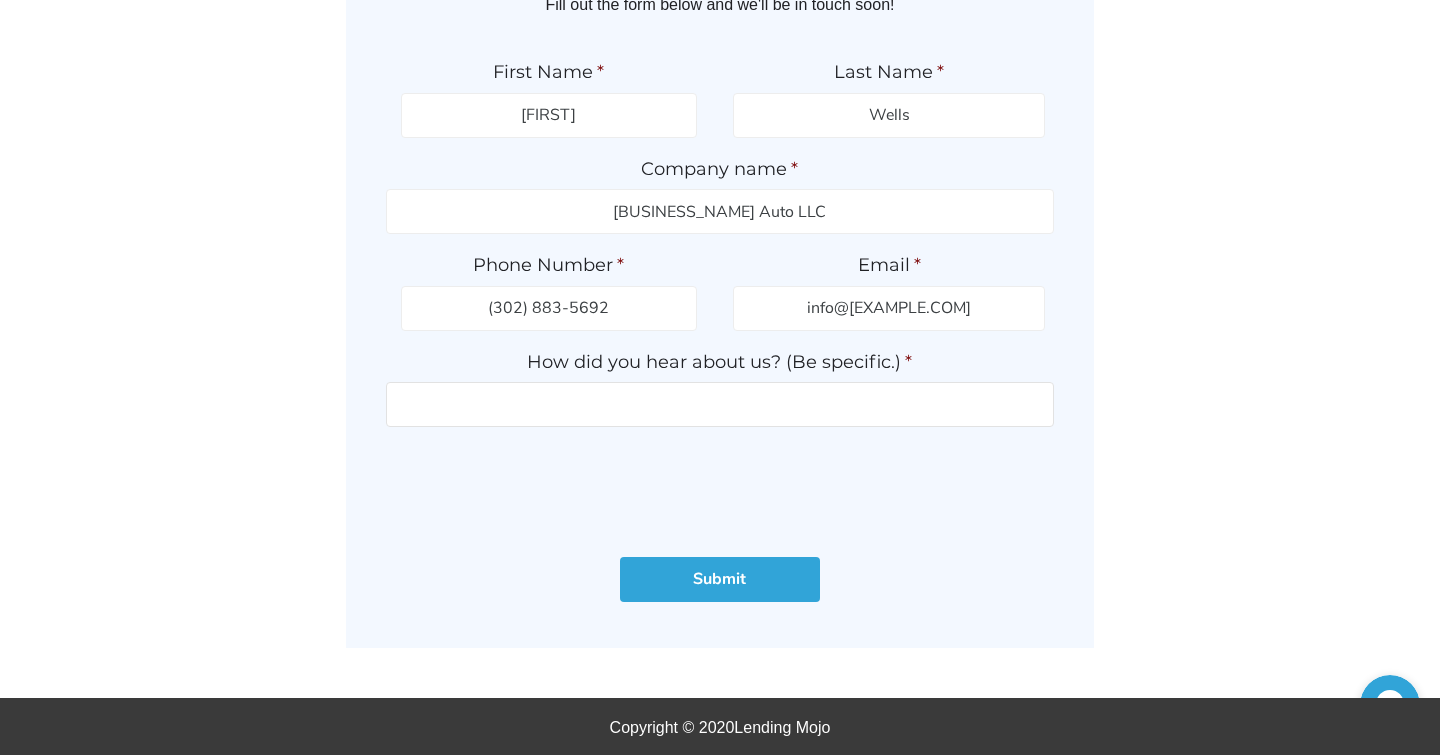 click on "How did you hear about us? (Be specific.) *" at bounding box center [720, 404] 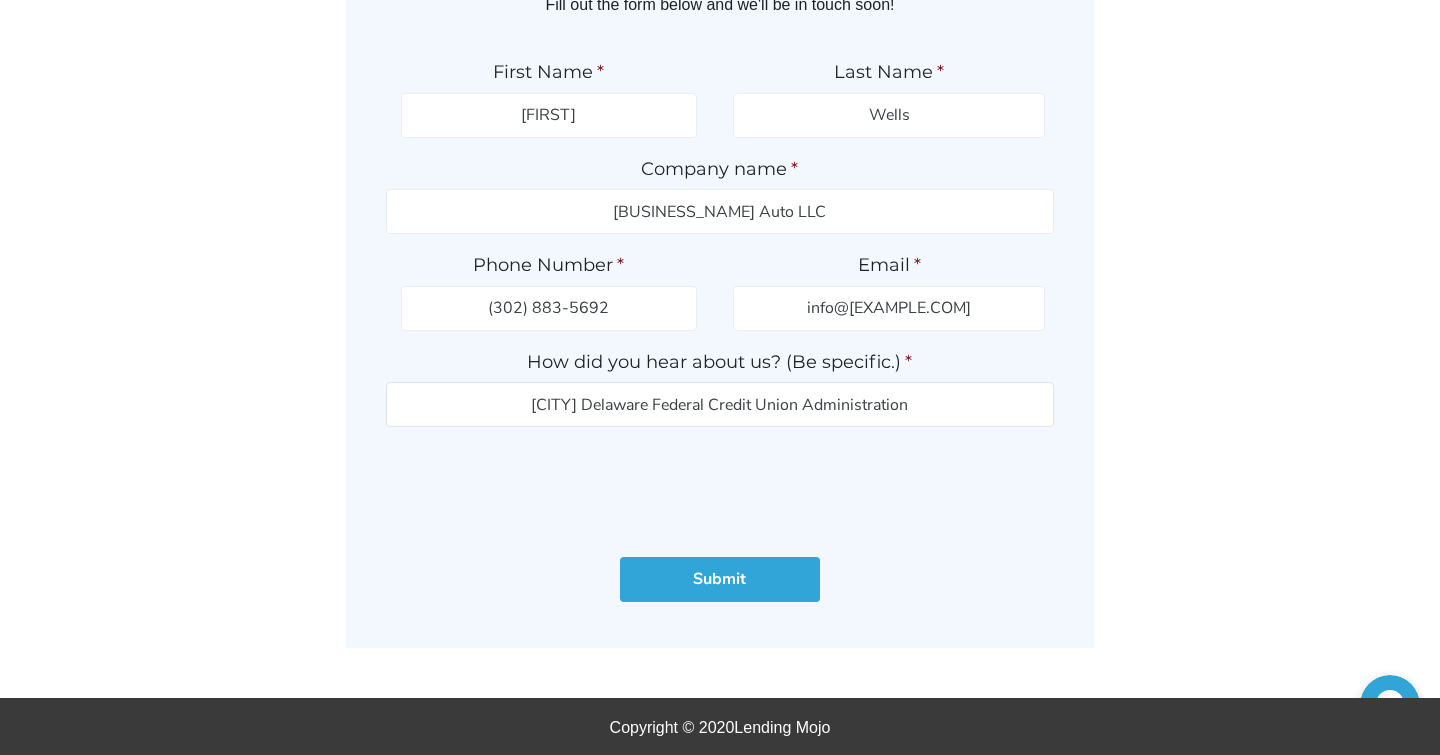 type on "Dover Delaware Federal Credit Union Administration" 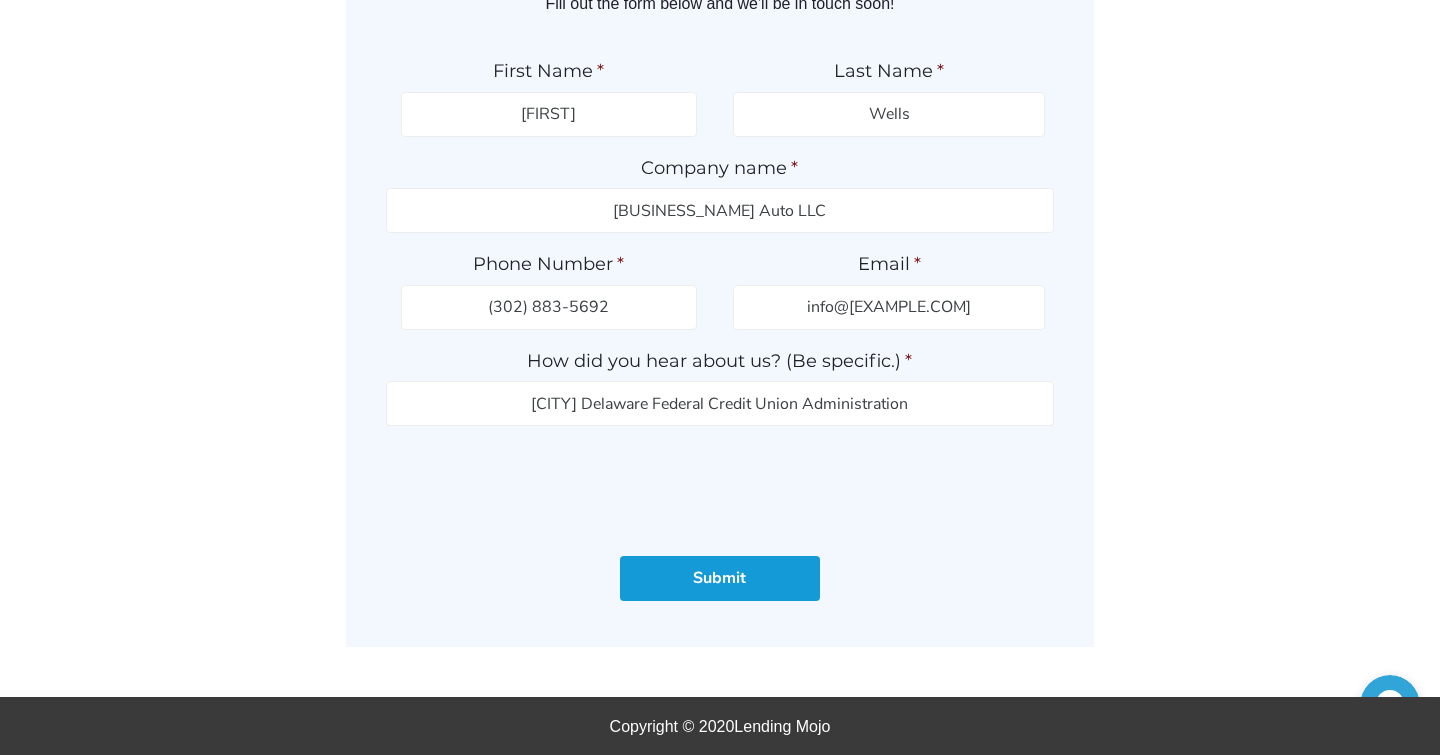 scroll, scrollTop: 241, scrollLeft: 0, axis: vertical 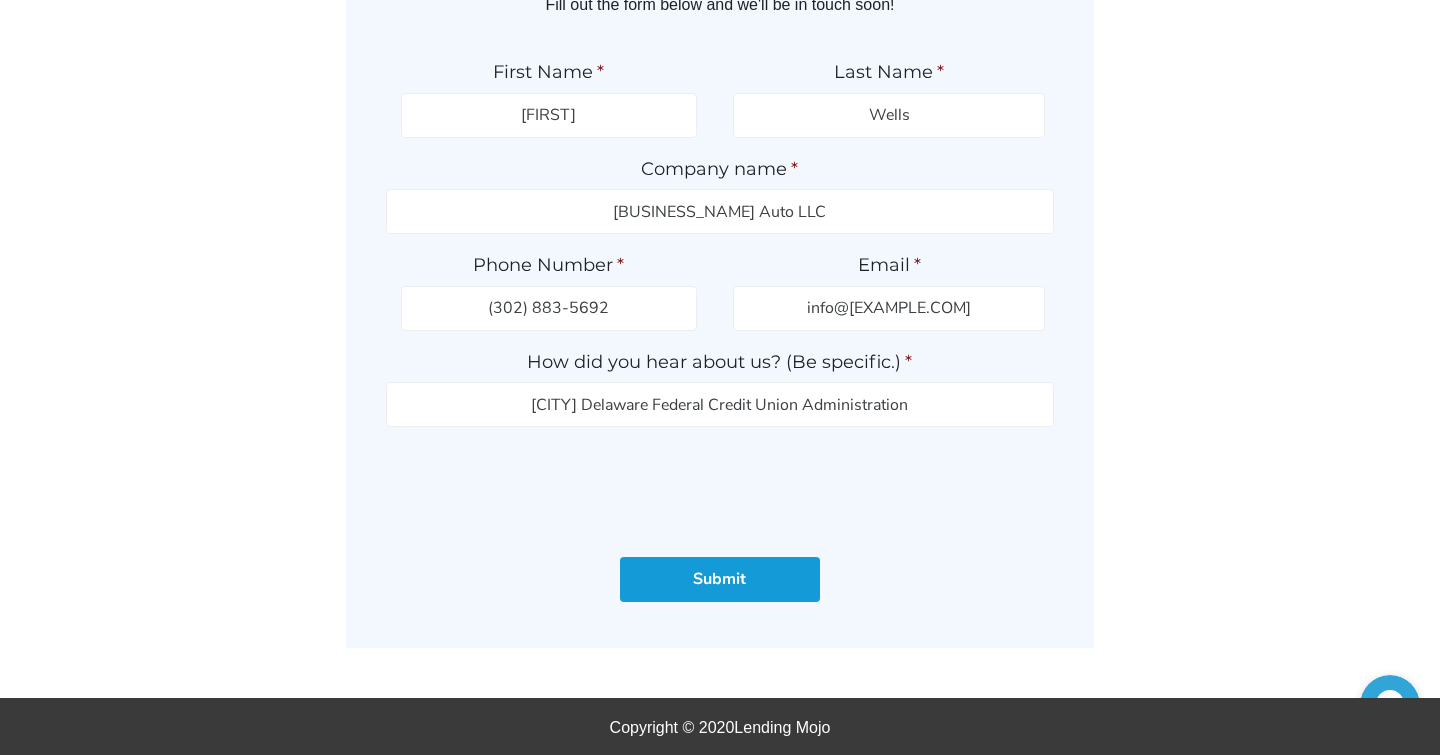 click on "Submit" at bounding box center [720, 579] 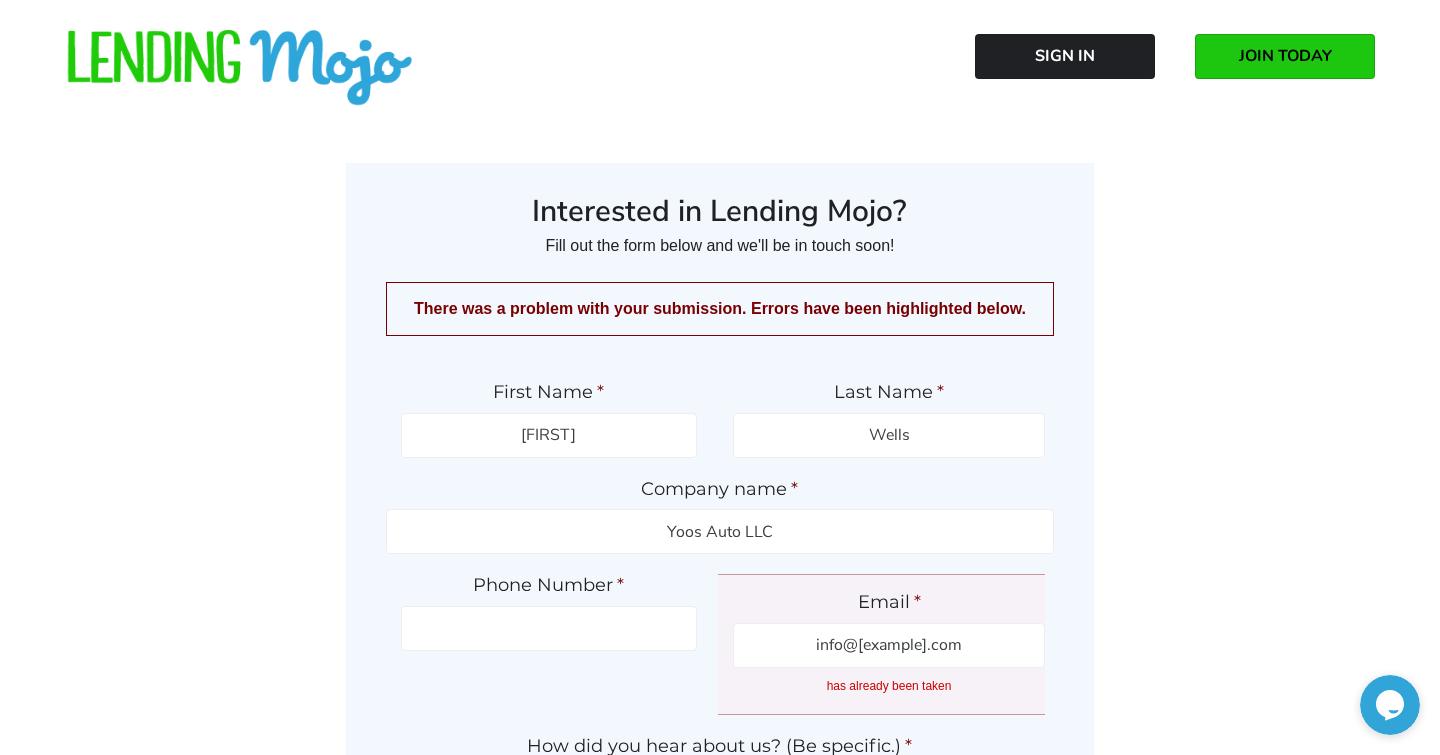 scroll, scrollTop: 0, scrollLeft: 0, axis: both 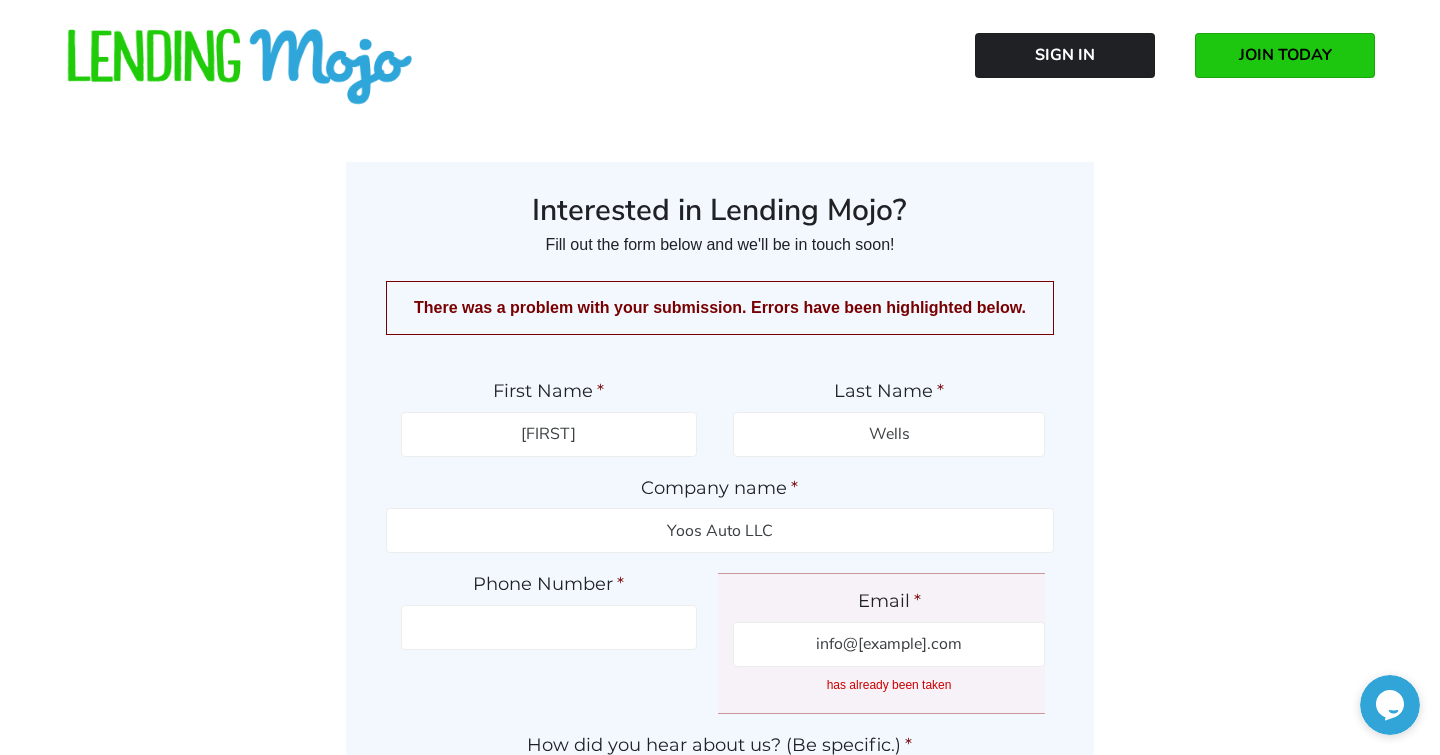 click on "Interested in Lending Mojo?
Fill out the form below and we'll be in touch soon!
There was a problem with your submission. Errors have been highlighted below.
First Name *
[FIRST]
Last Name * Company name * *" at bounding box center (720, 596) 